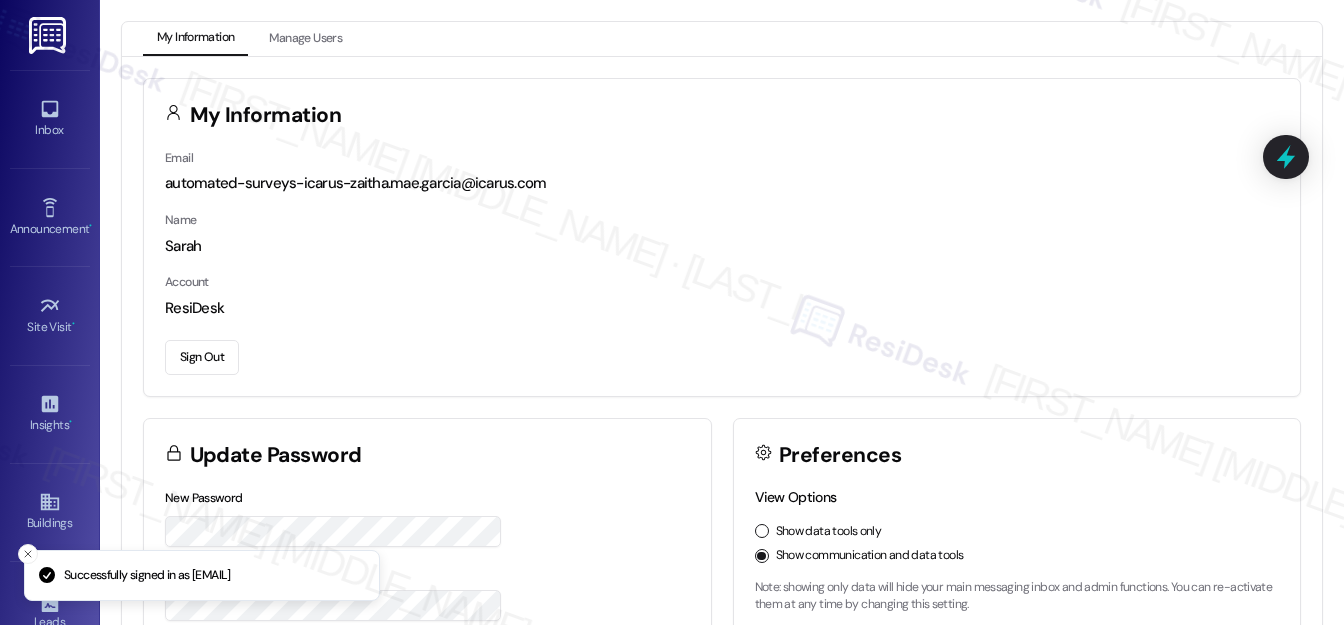 scroll, scrollTop: 0, scrollLeft: 0, axis: both 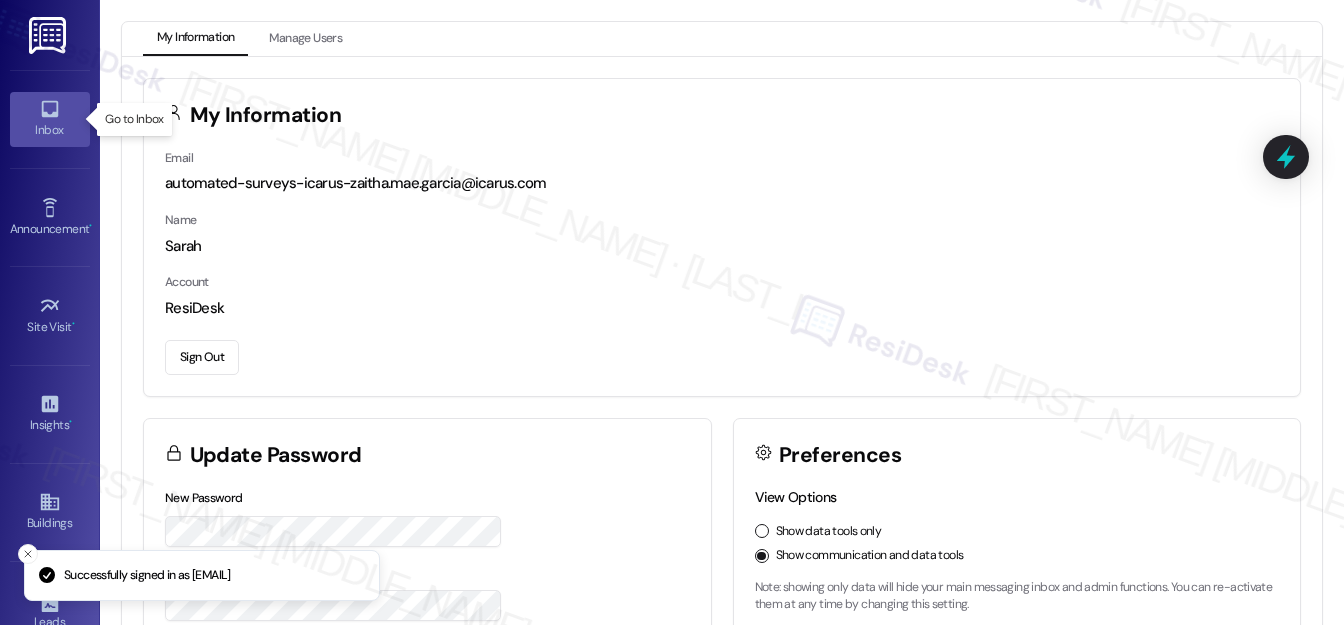 click on "Inbox" at bounding box center (50, 119) 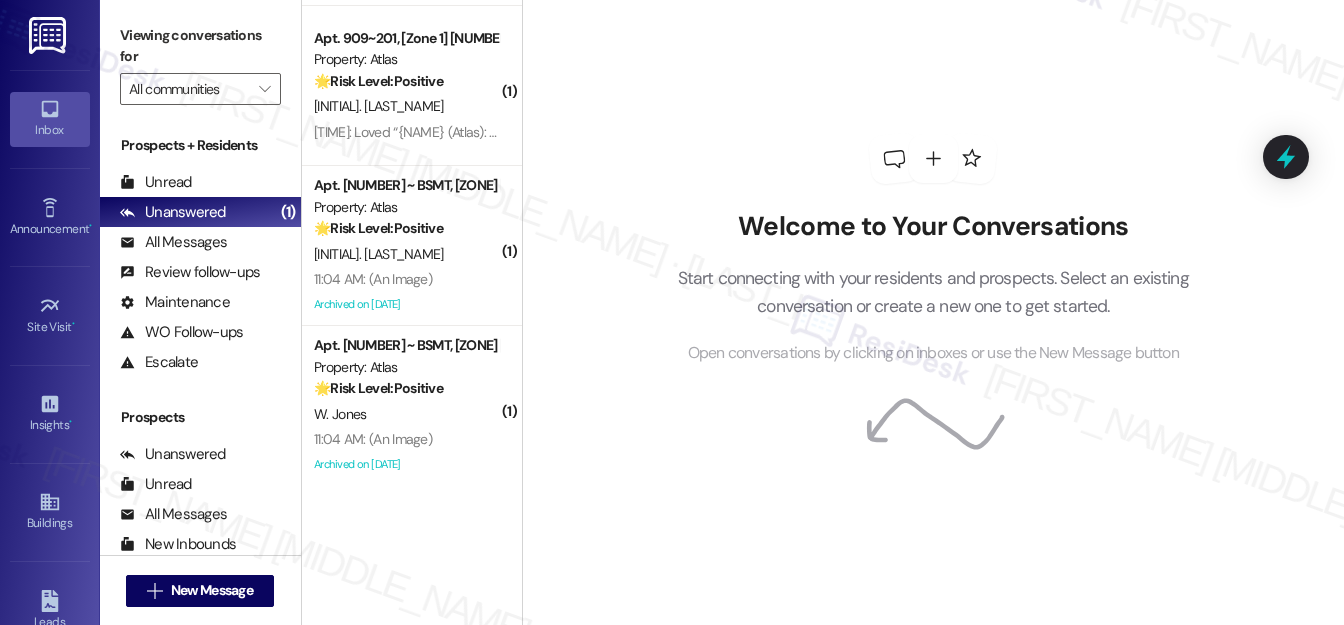 scroll, scrollTop: 295, scrollLeft: 0, axis: vertical 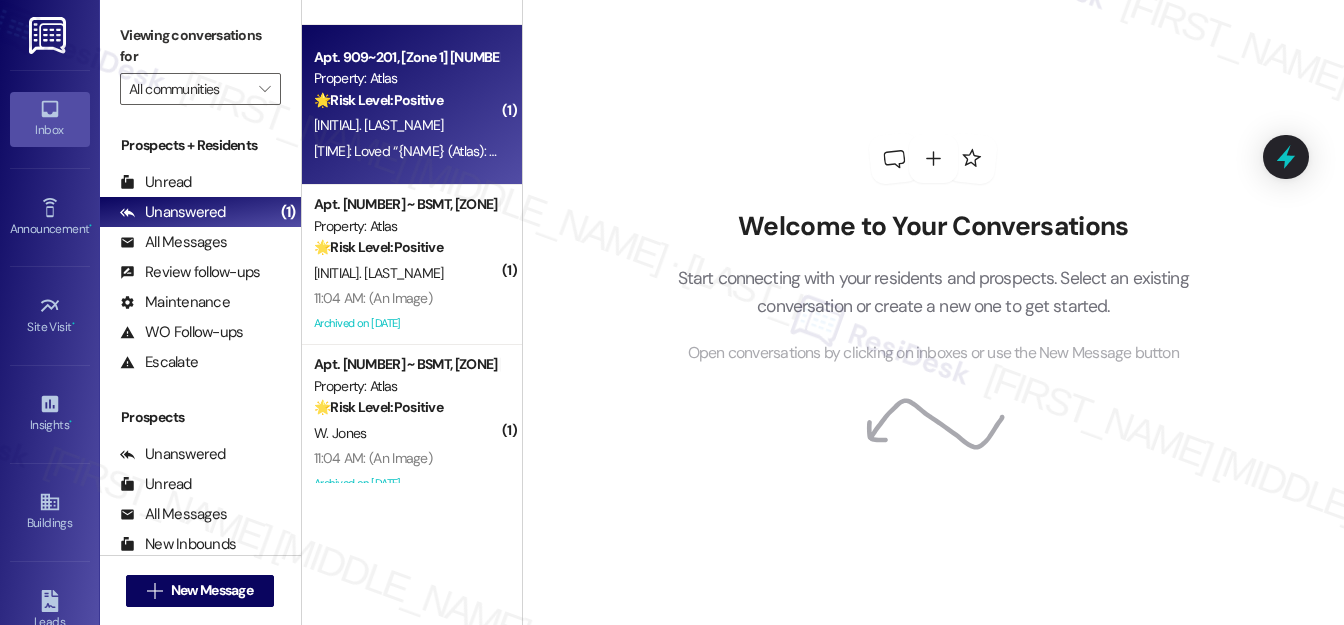 click on "[INITIAL]. [LAST_NAME]" at bounding box center [406, 125] 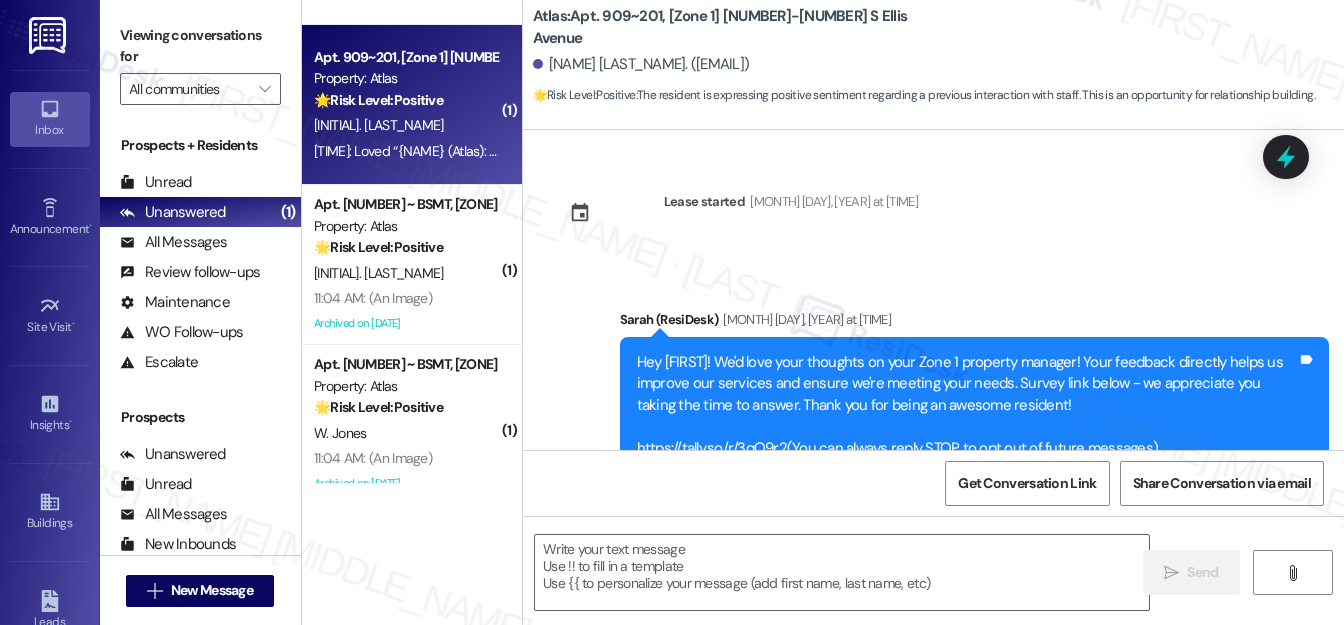 scroll, scrollTop: 9136, scrollLeft: 0, axis: vertical 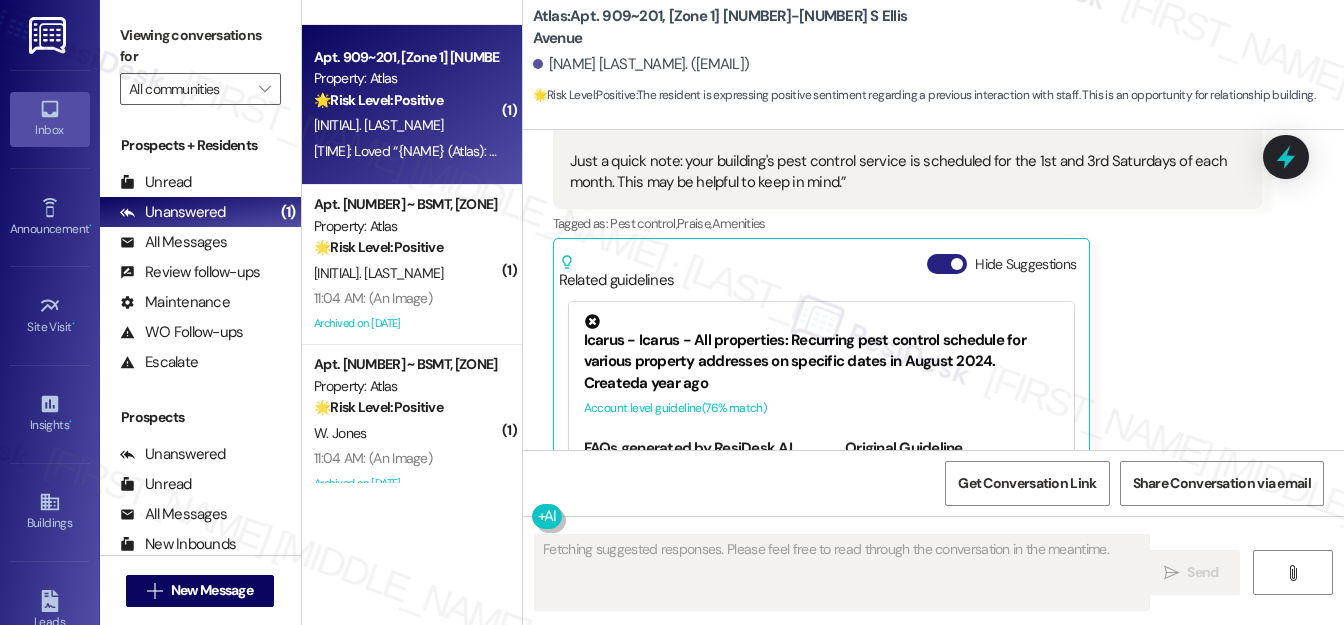 click on "Hide Suggestions" at bounding box center [947, 264] 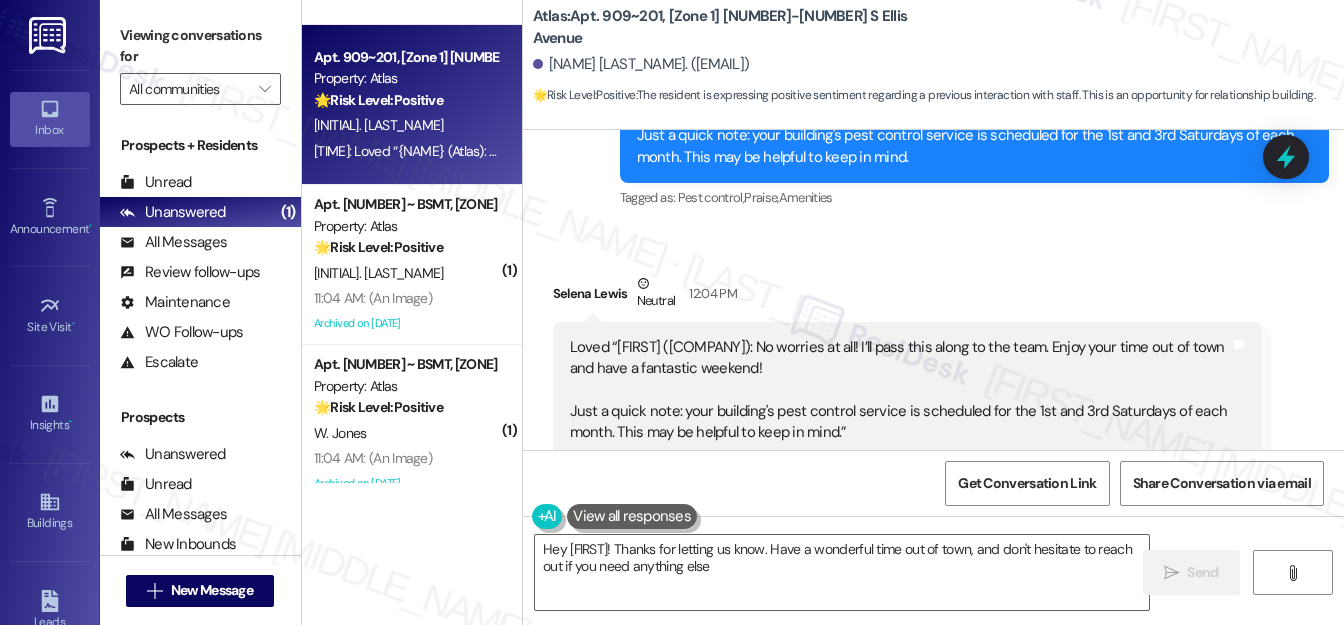 type on "Hey [FIRST]! Thanks for letting us know. Have a wonderful time out of town, and don't hesitate to reach out if you need anything else!" 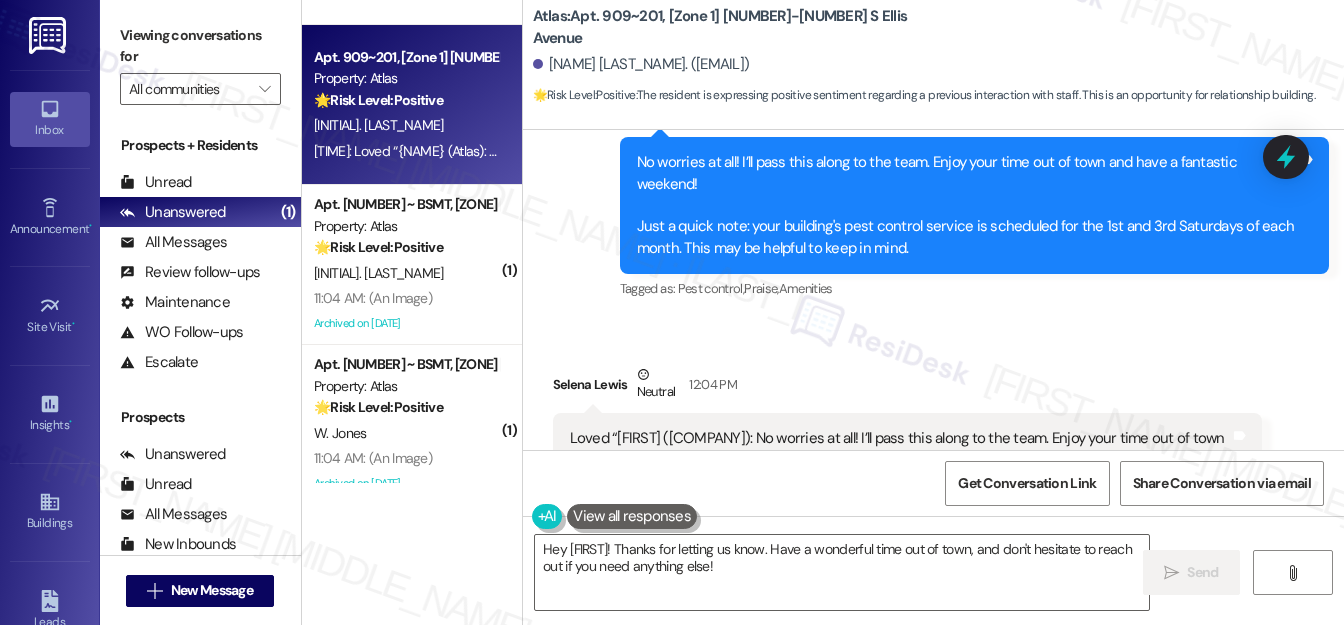 scroll, scrollTop: 8796, scrollLeft: 0, axis: vertical 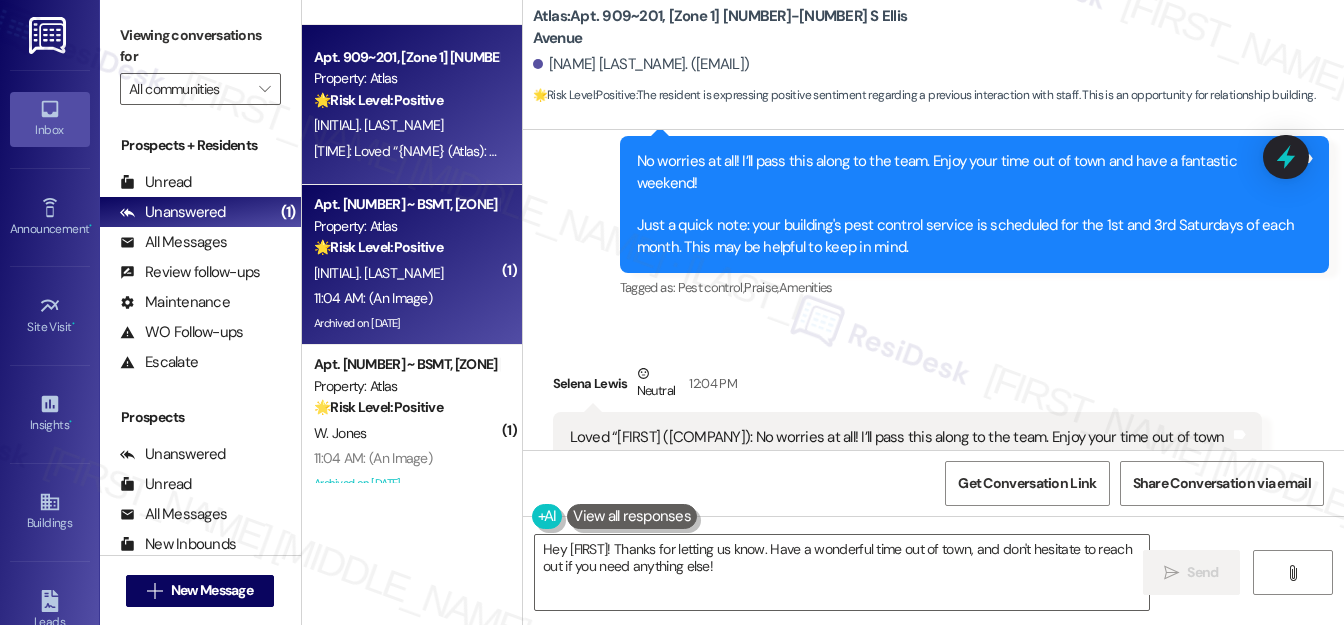 click on "[INITIAL]. [LAST_NAME]" at bounding box center (406, 273) 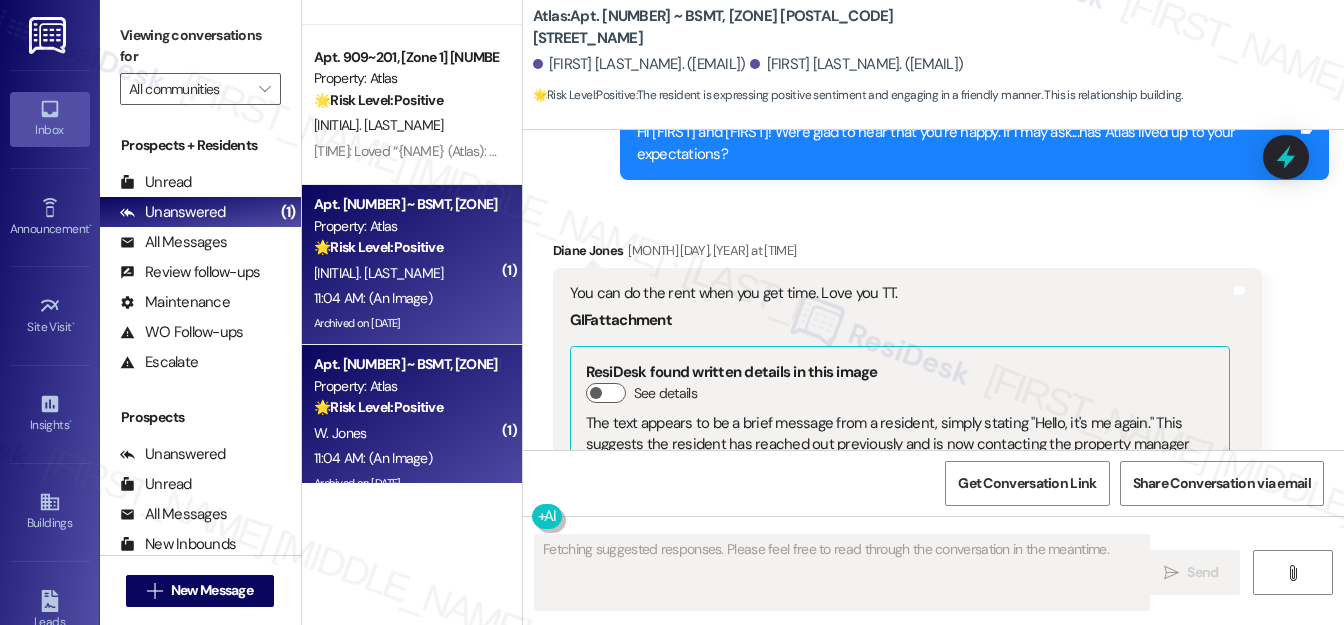 scroll, scrollTop: 3834, scrollLeft: 0, axis: vertical 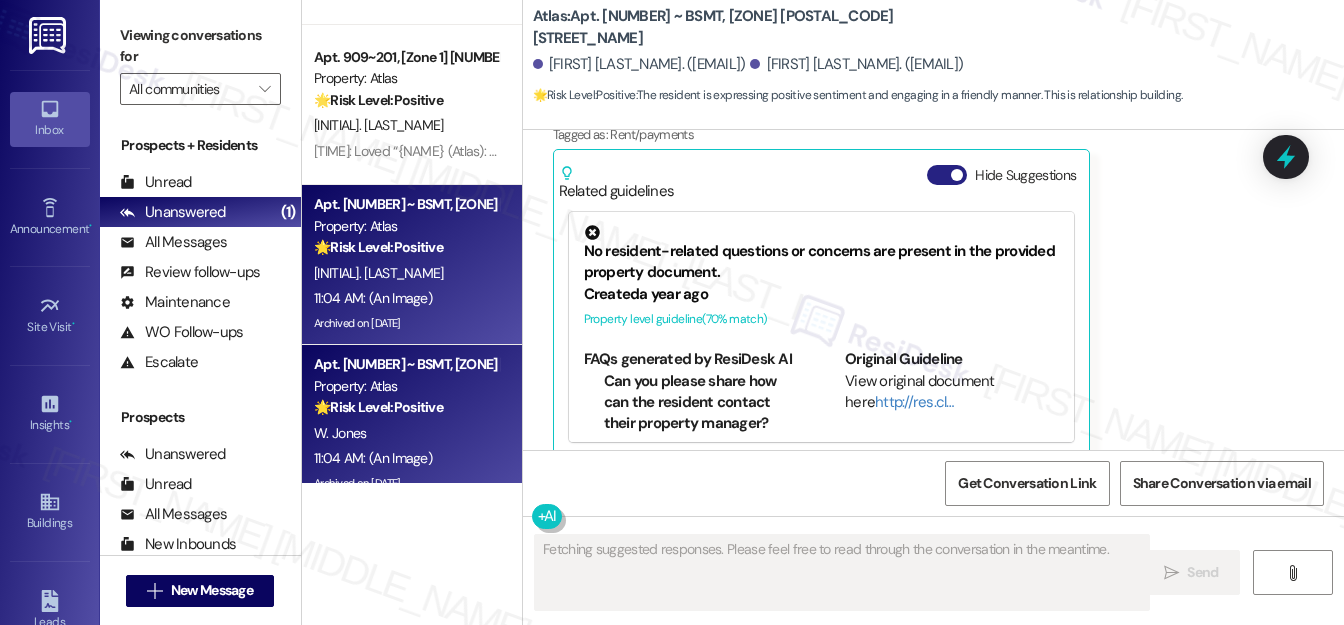 click on "Hide Suggestions" at bounding box center [947, 175] 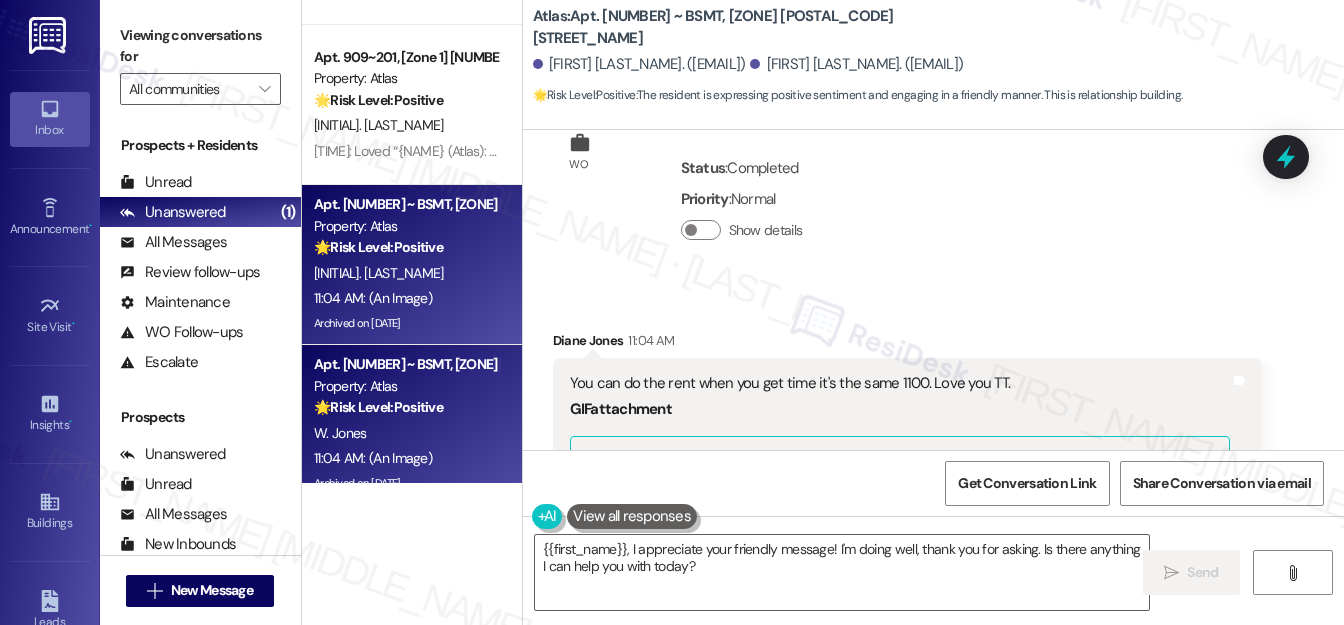 scroll, scrollTop: 3356, scrollLeft: 0, axis: vertical 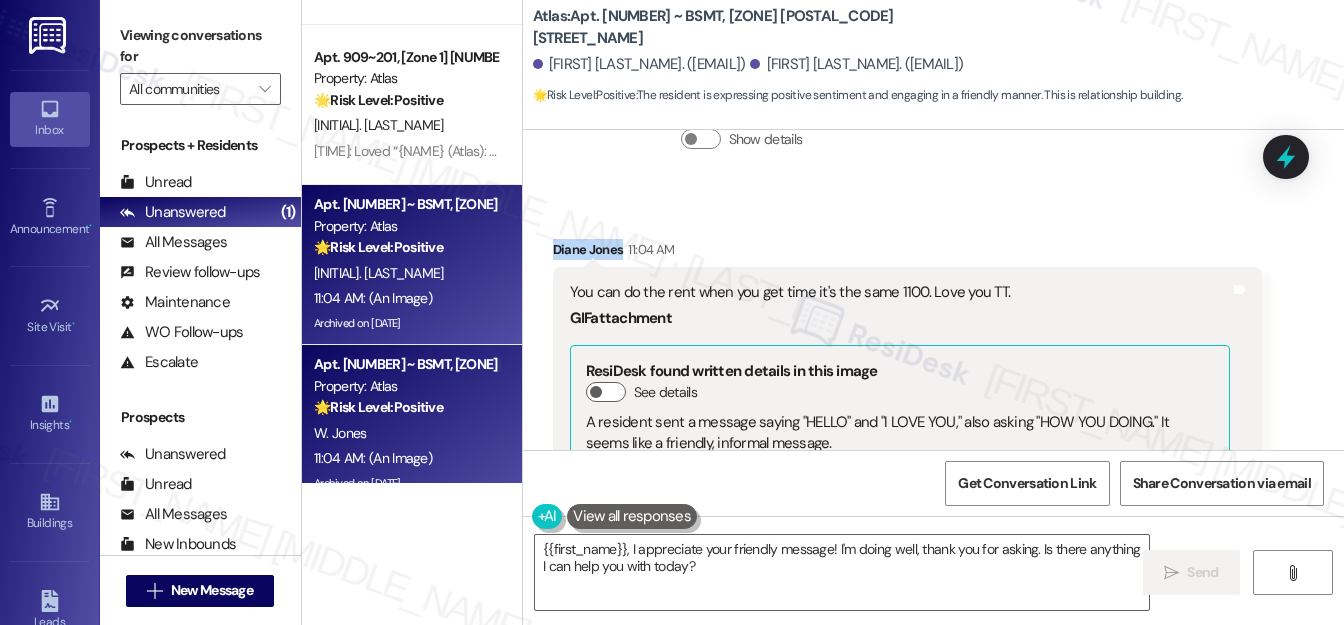 drag, startPoint x: 1026, startPoint y: 363, endPoint x: 877, endPoint y: 190, distance: 228.31995 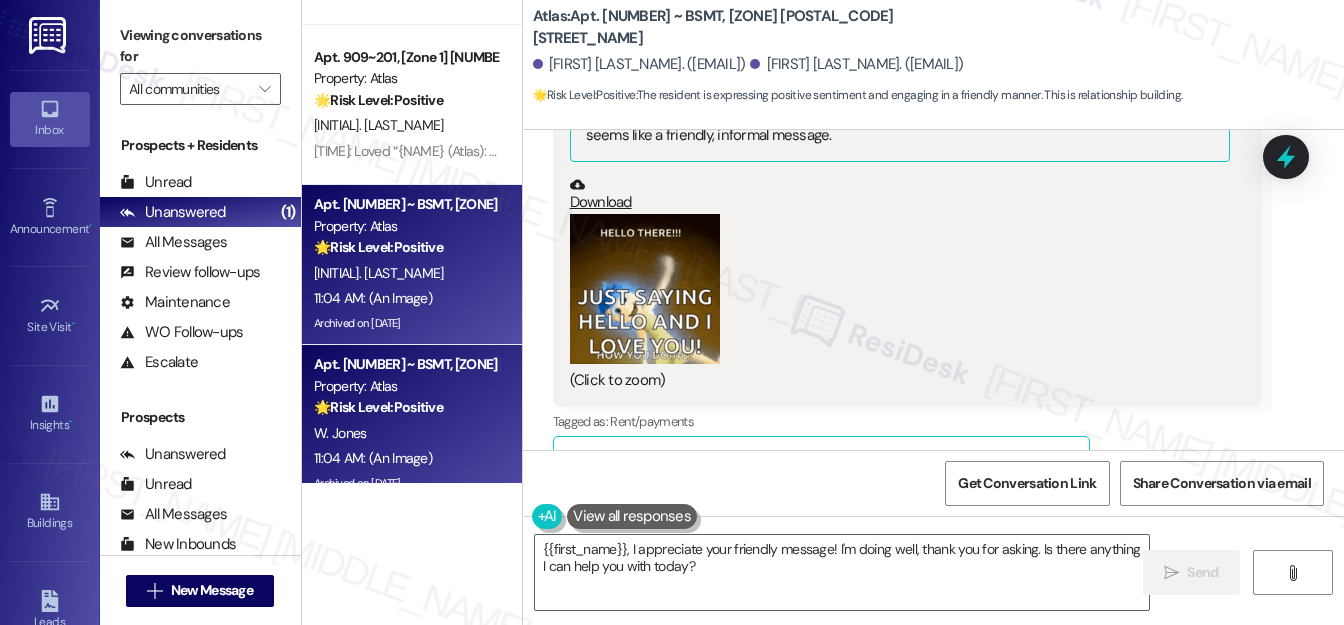 scroll, scrollTop: 3720, scrollLeft: 0, axis: vertical 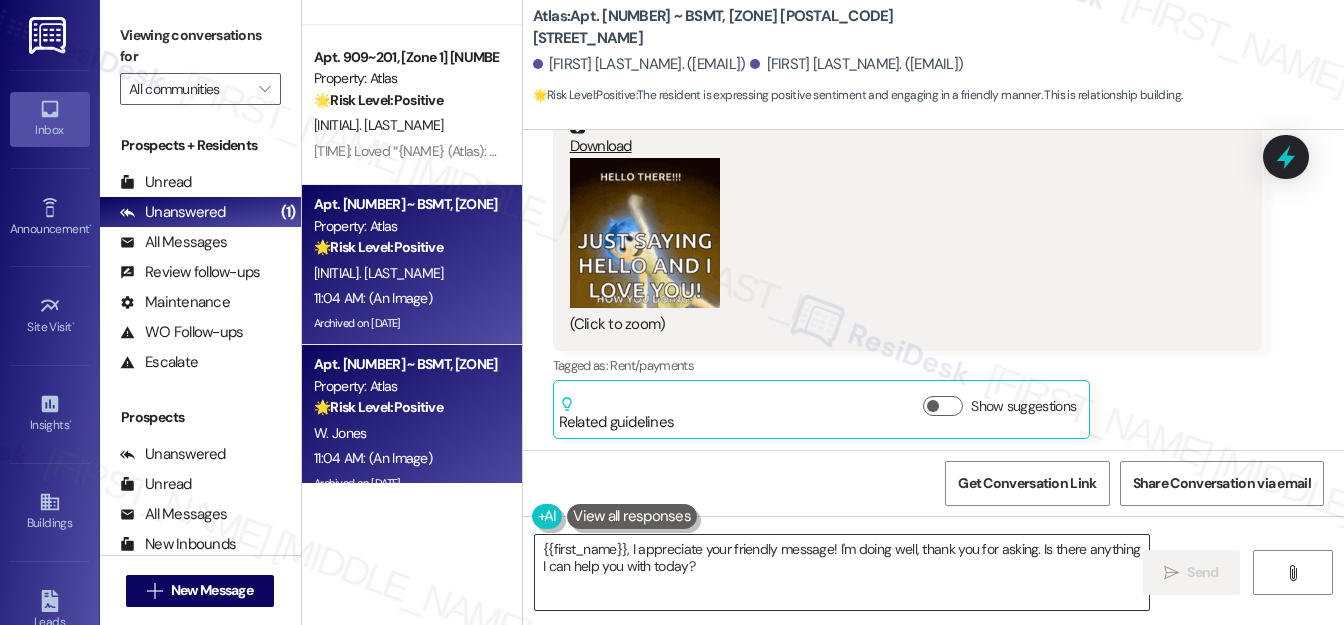 click on "{{first_name}}, I appreciate your friendly message! I'm doing well, thank you for asking. Is there anything I can help you with today?" at bounding box center (842, 572) 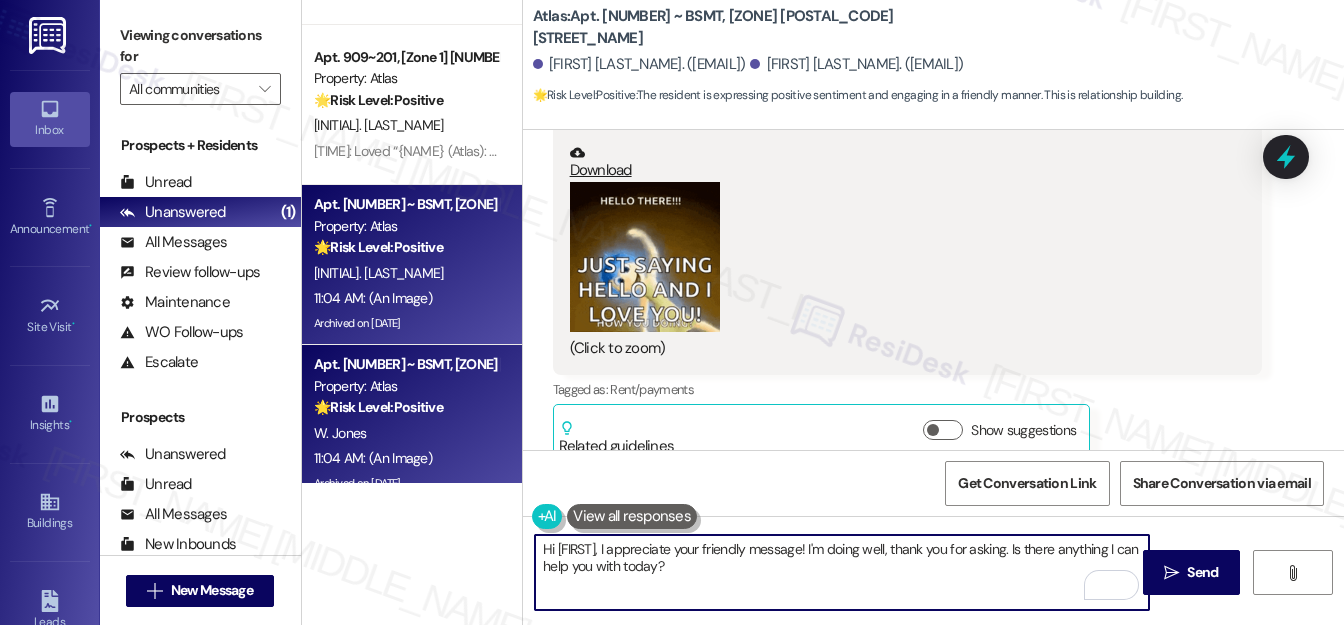 scroll, scrollTop: 3720, scrollLeft: 0, axis: vertical 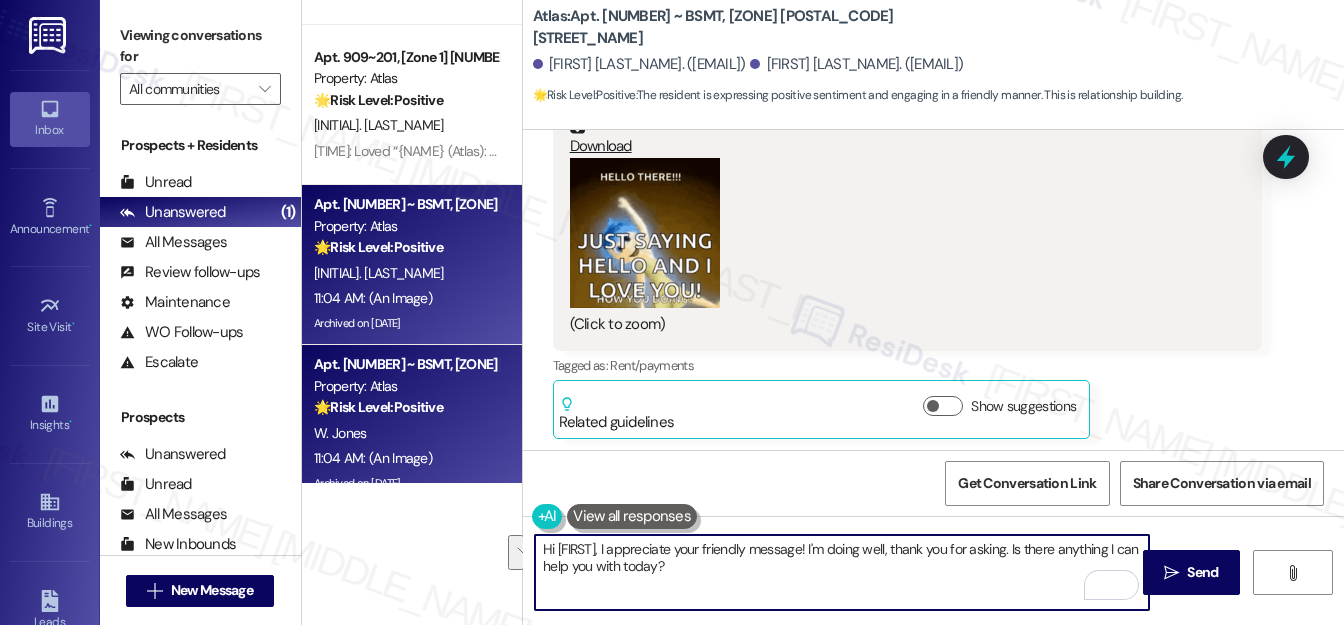 drag, startPoint x: 643, startPoint y: 545, endPoint x: 760, endPoint y: 574, distance: 120.54045 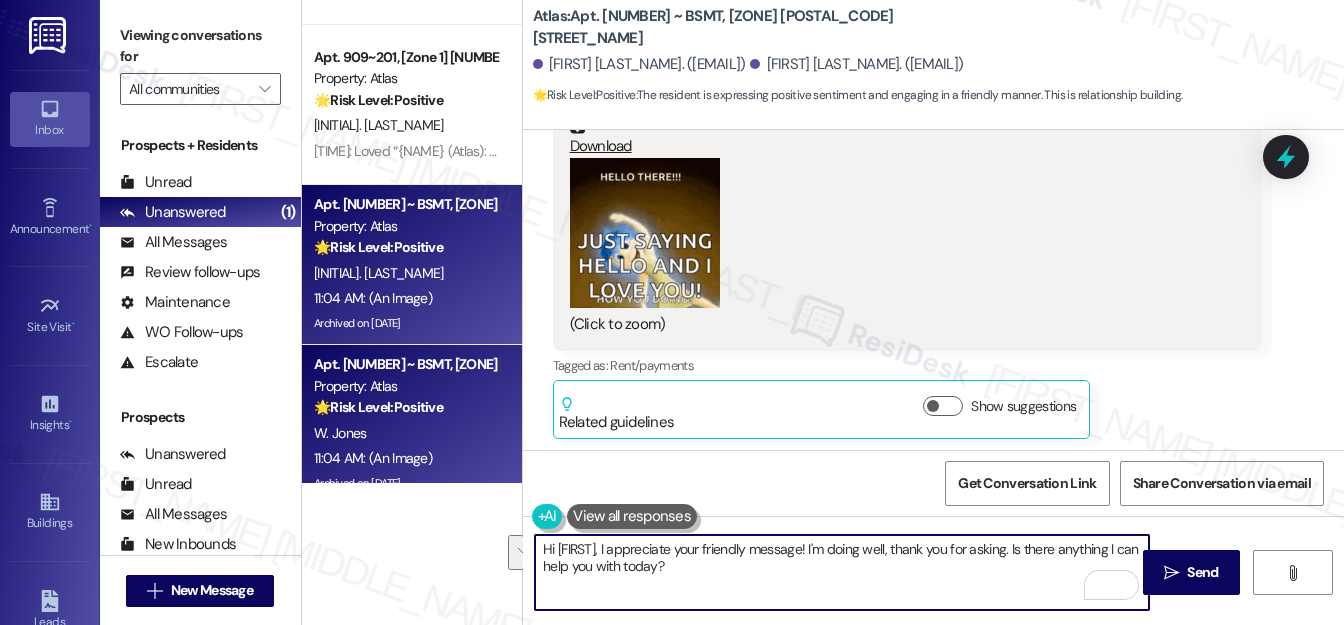 click on "Hi [FIRST], I appreciate your friendly message! I'm doing well, thank you for asking. Is there anything I can help you with today?" at bounding box center [842, 572] 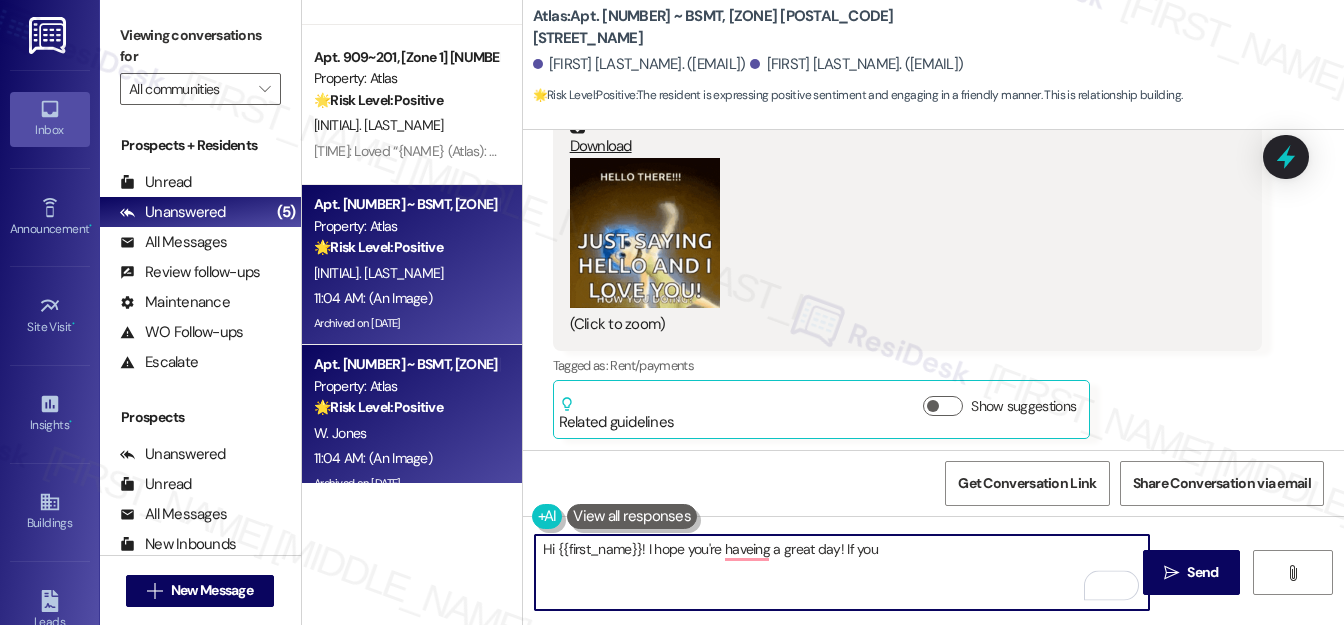 click on "Hi {{first_name}}! I hope you're haveing a great day! If you" at bounding box center [842, 572] 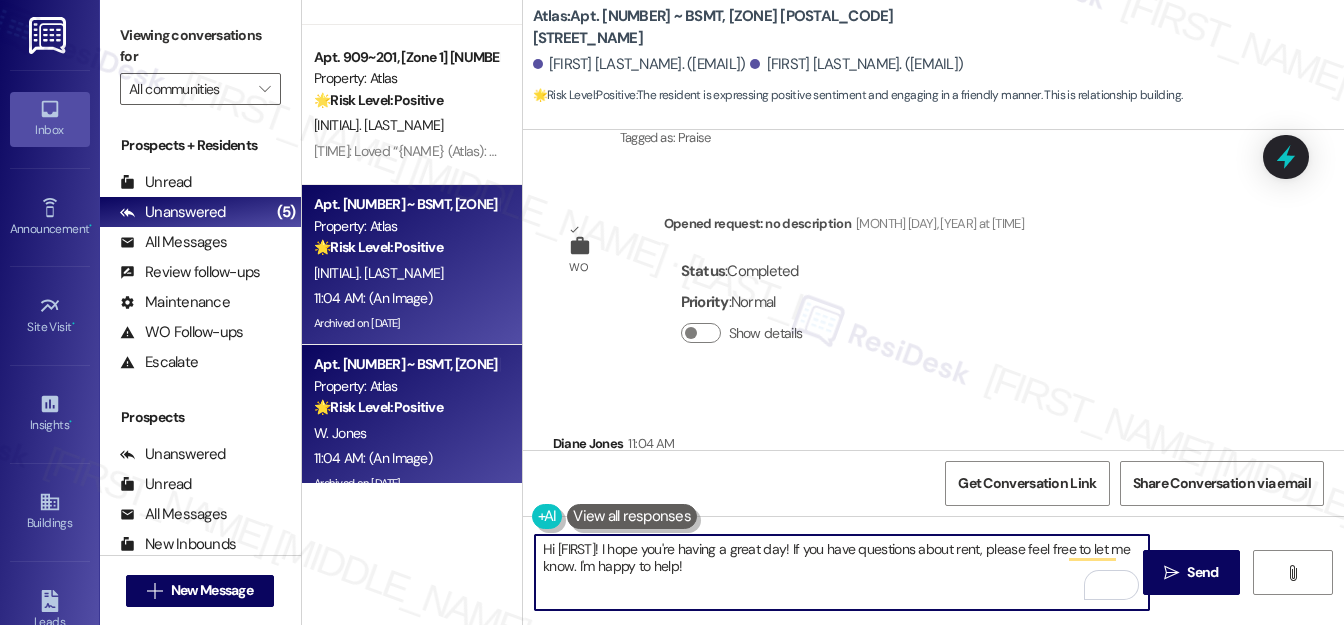 scroll, scrollTop: 3174, scrollLeft: 0, axis: vertical 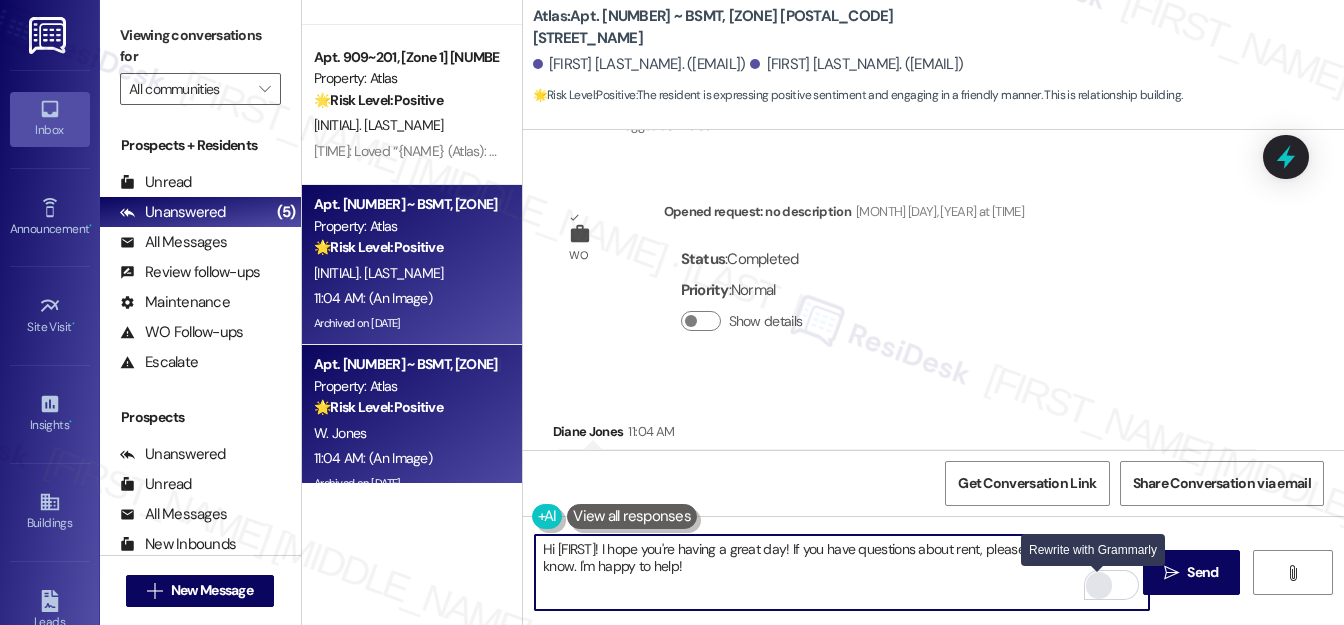 type on "Hi [FIRST]! I hope you're having a great day! If you have questions about rent, please feel free to let me know. I'm happy to help!" 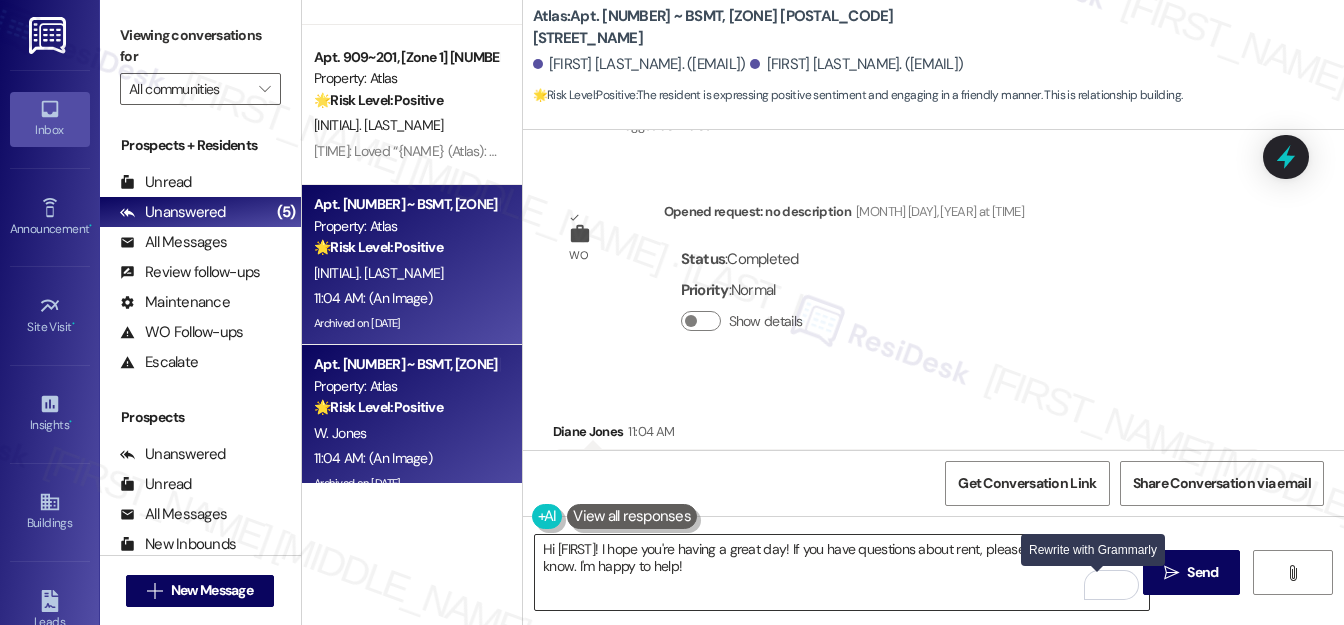 drag, startPoint x: 1096, startPoint y: 584, endPoint x: 1080, endPoint y: 584, distance: 16 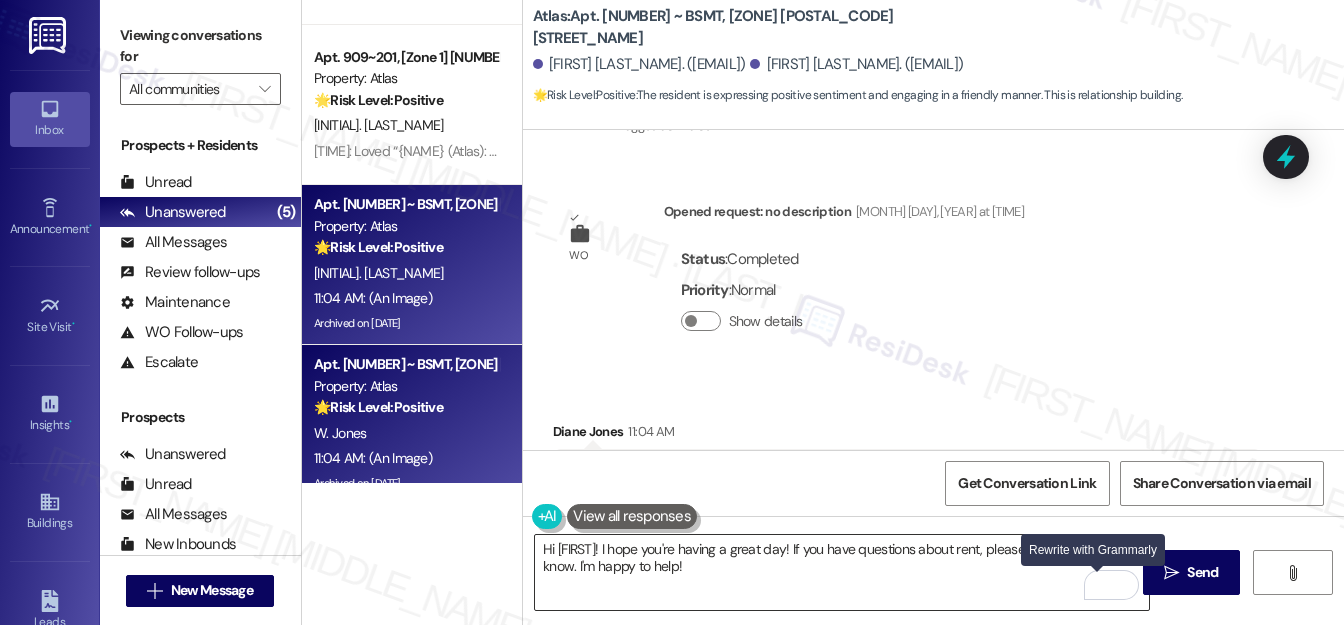 click at bounding box center (1099, 585) 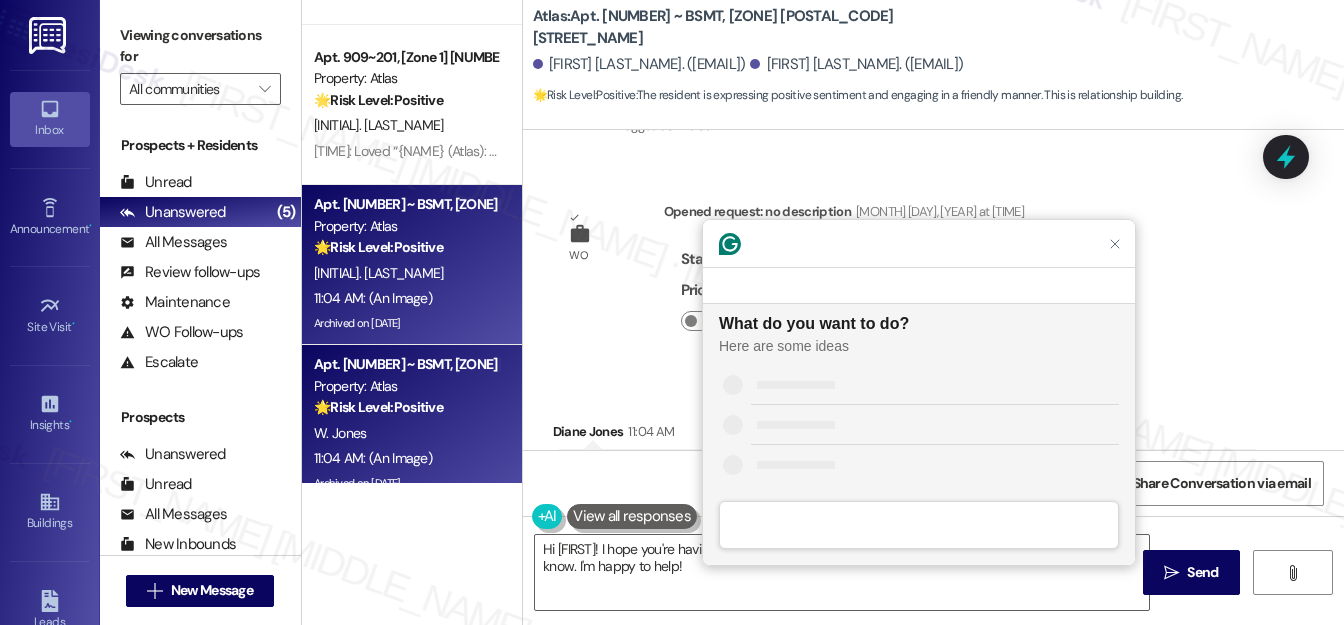 scroll, scrollTop: 0, scrollLeft: 0, axis: both 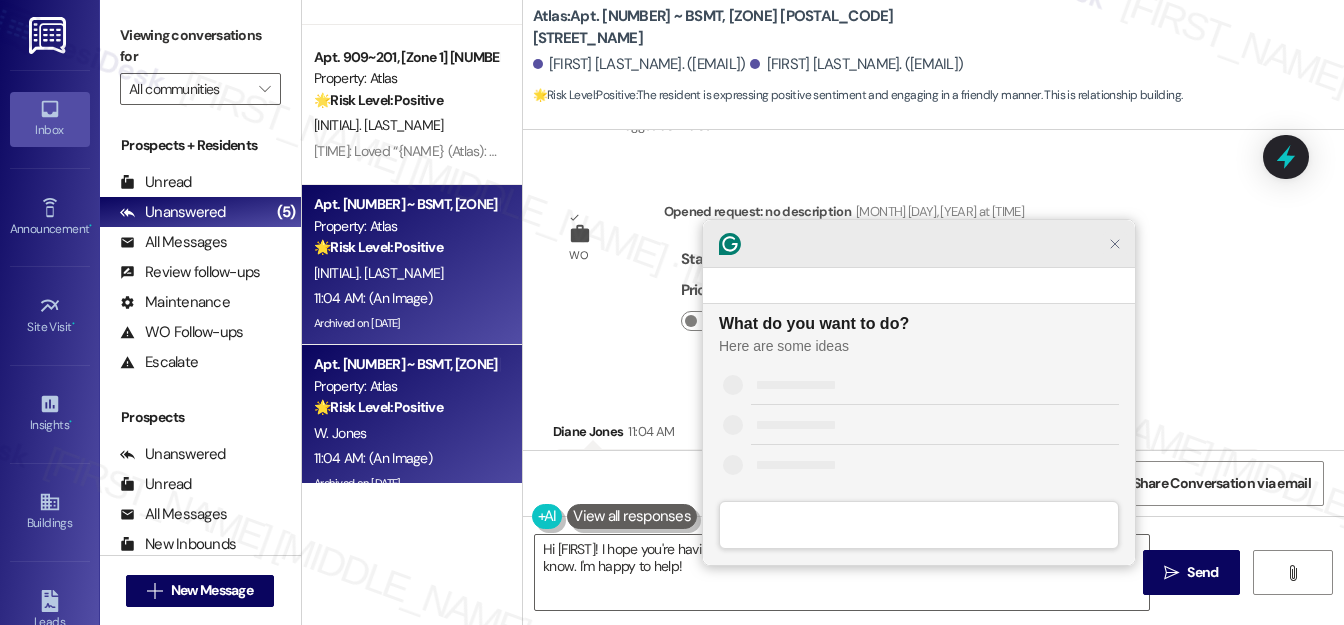 click 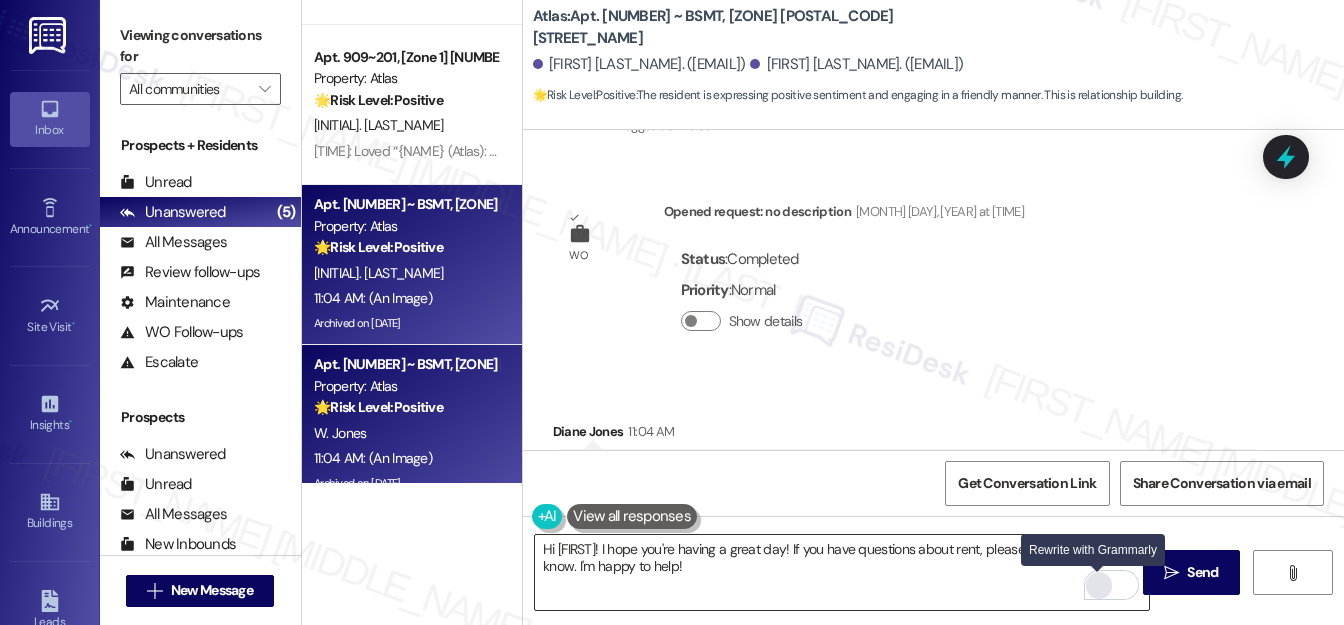 click at bounding box center (1099, 585) 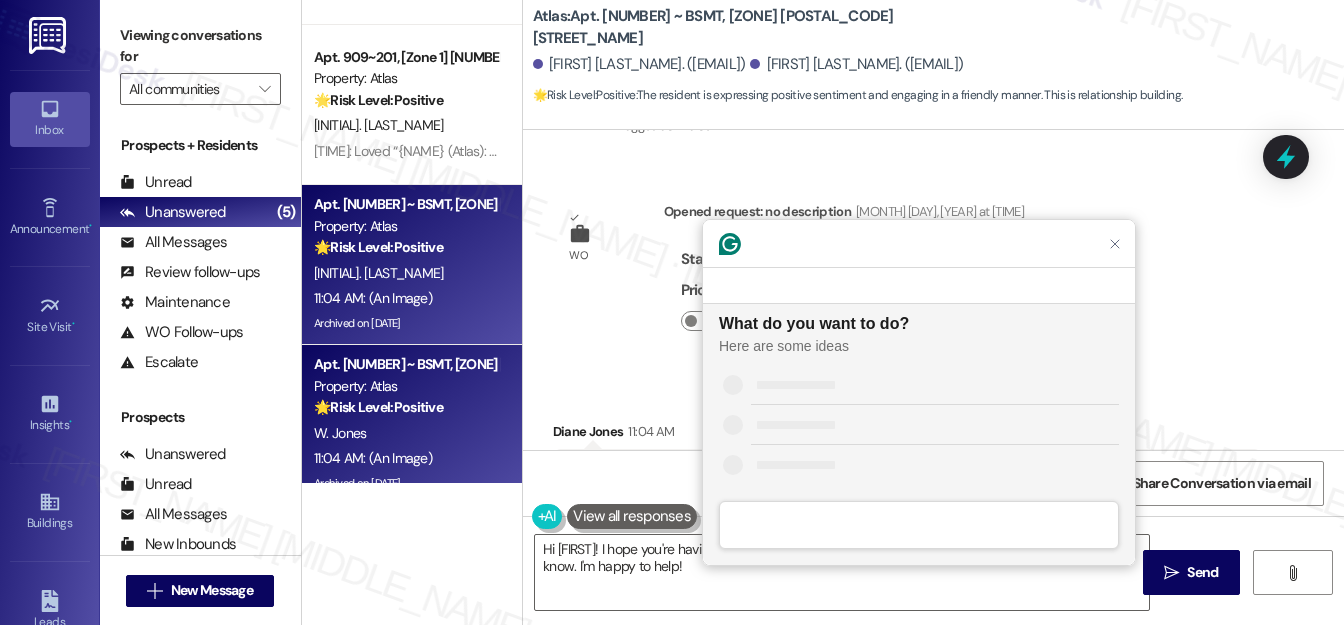 scroll, scrollTop: 0, scrollLeft: 0, axis: both 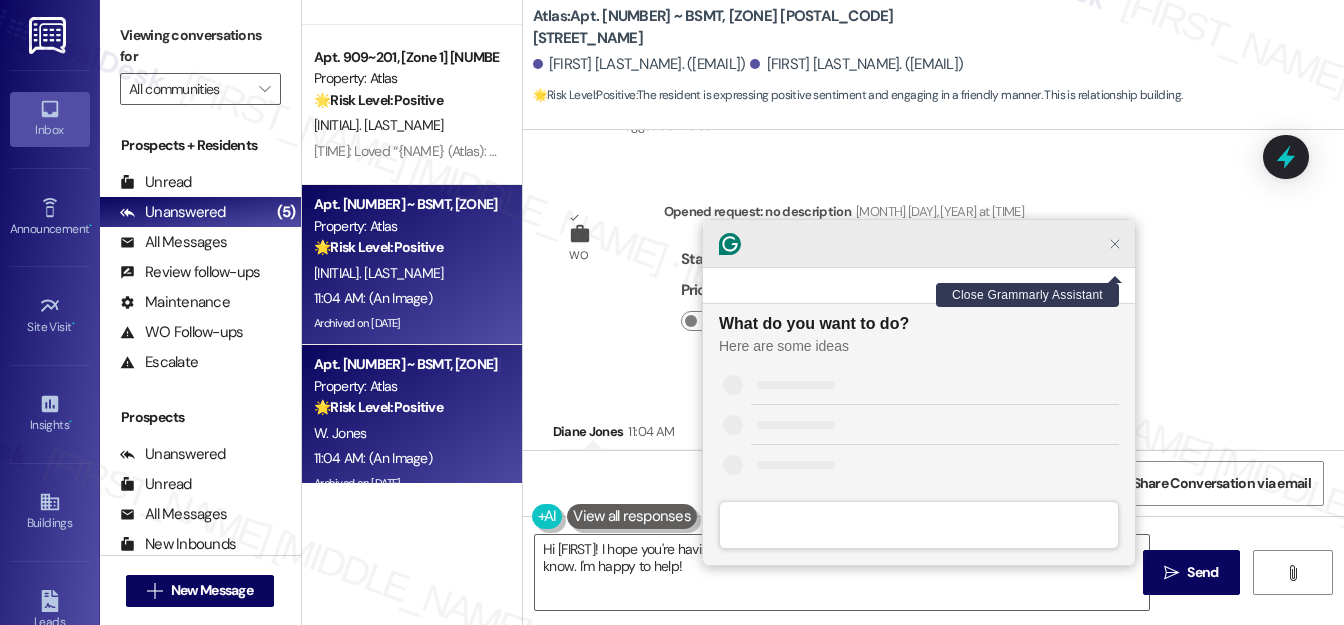 click 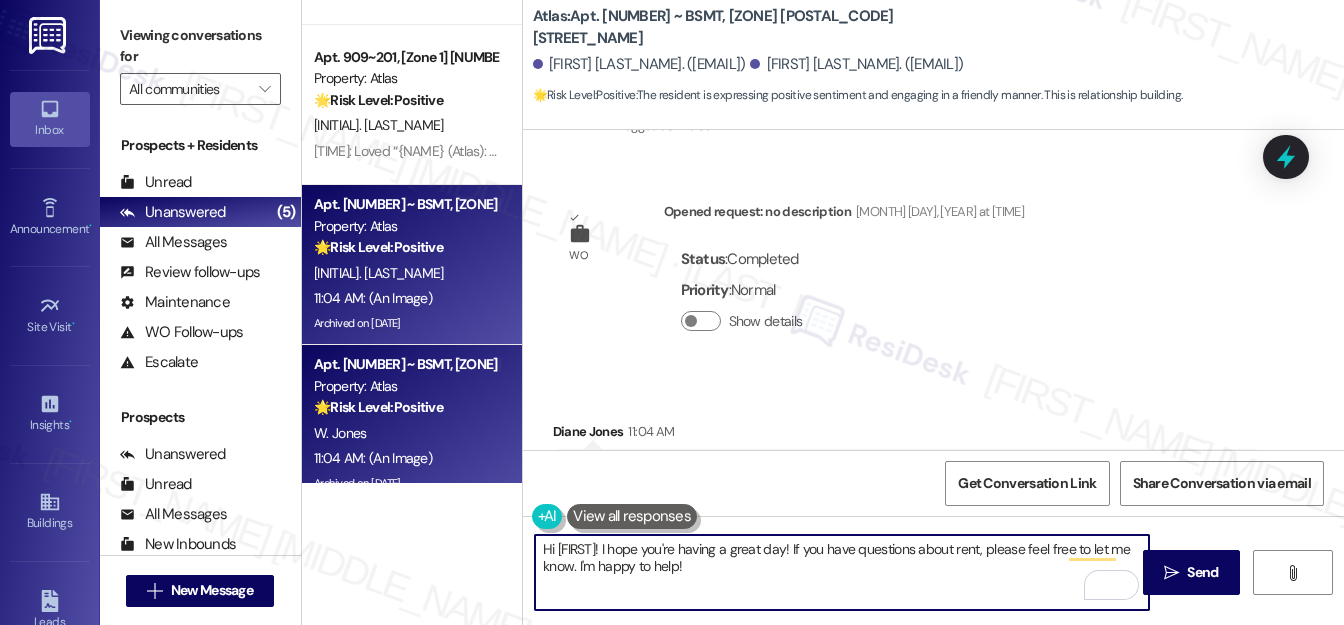scroll, scrollTop: 3265, scrollLeft: 0, axis: vertical 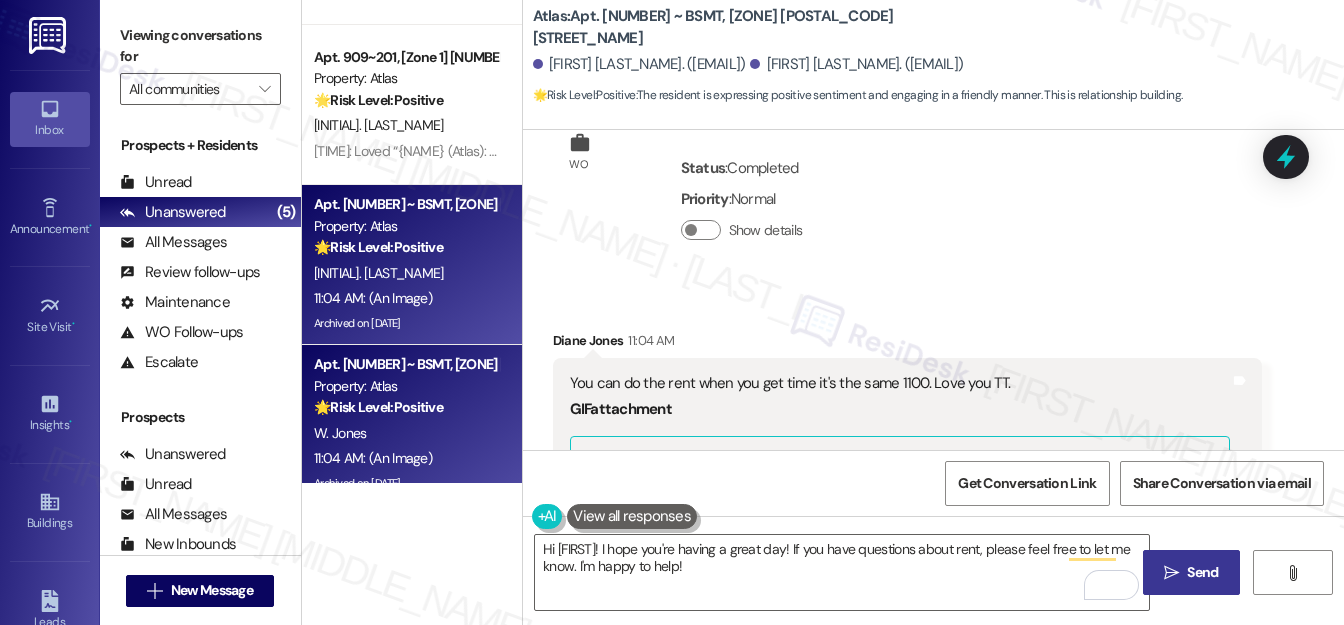 click on " Send" at bounding box center (1191, 572) 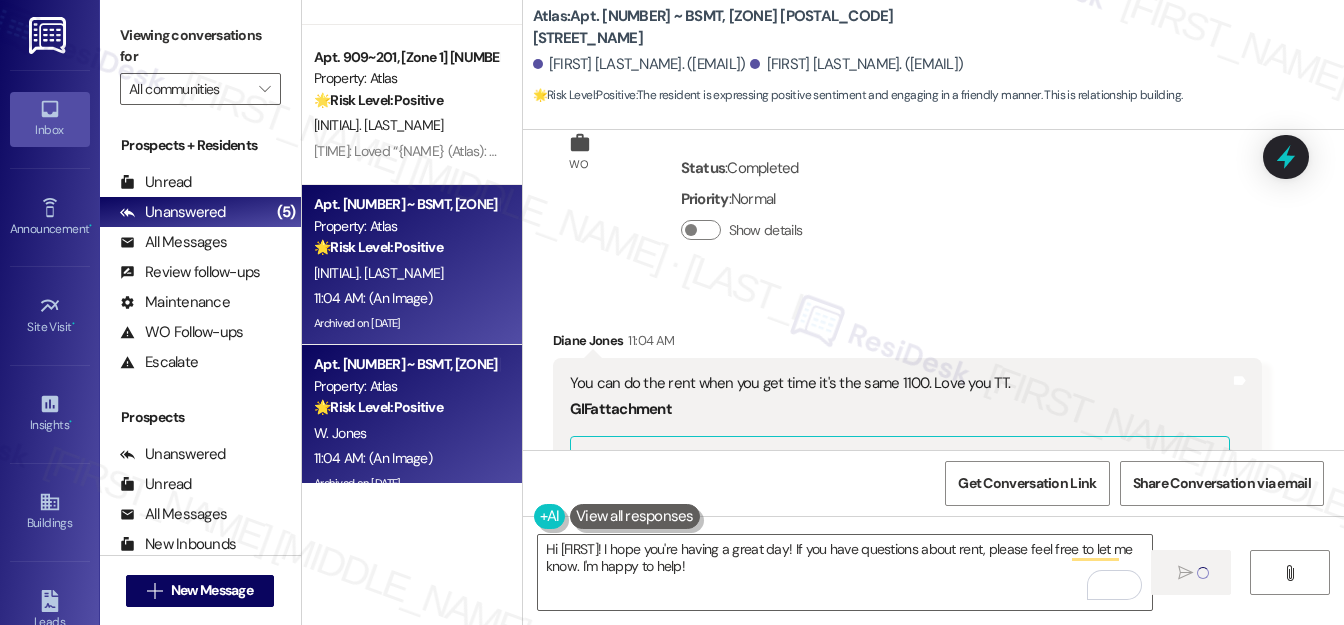 type 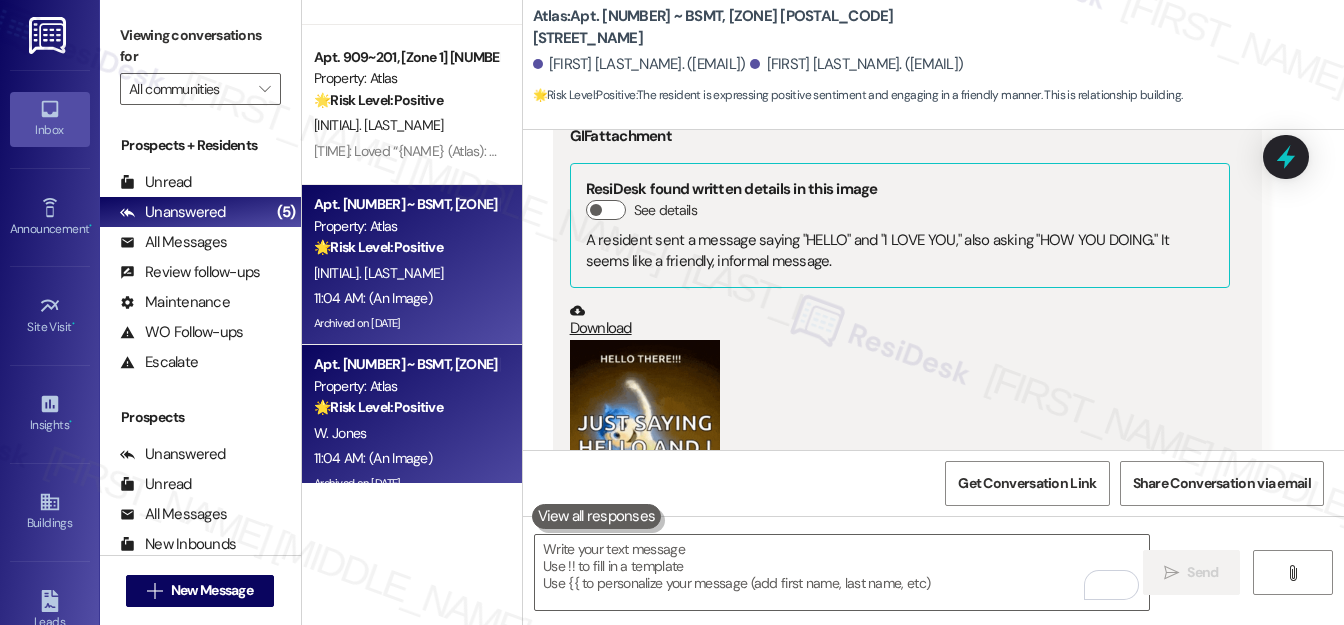 scroll, scrollTop: 3696, scrollLeft: 0, axis: vertical 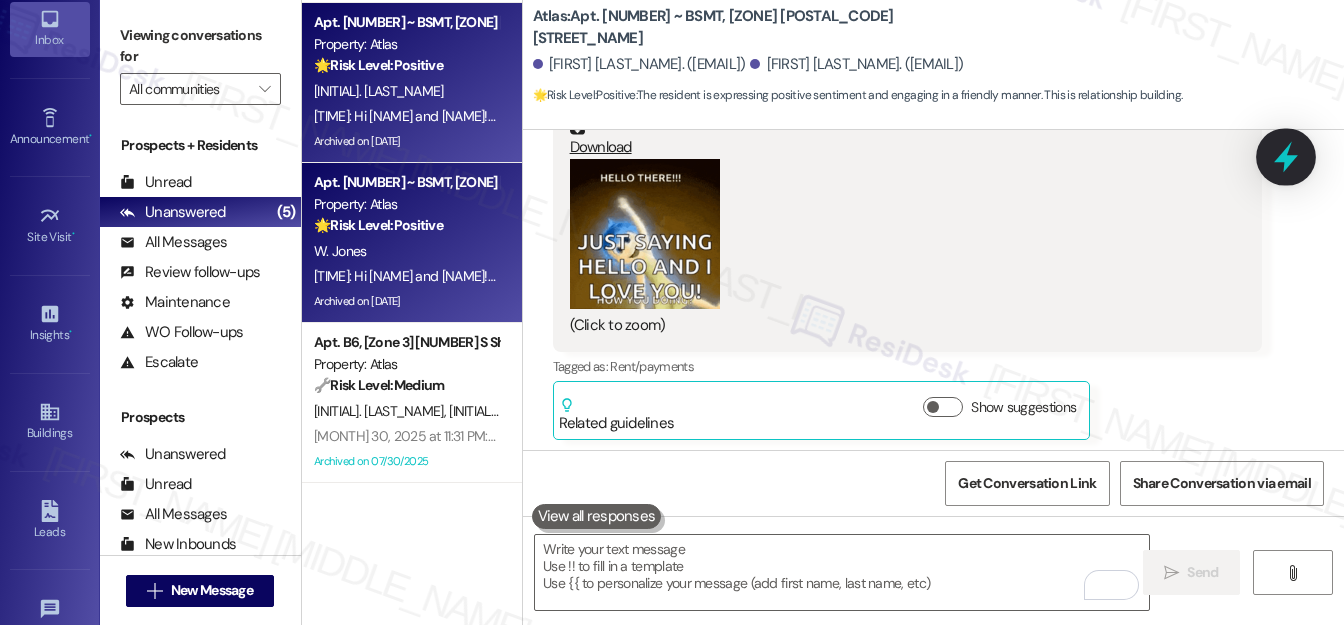 click 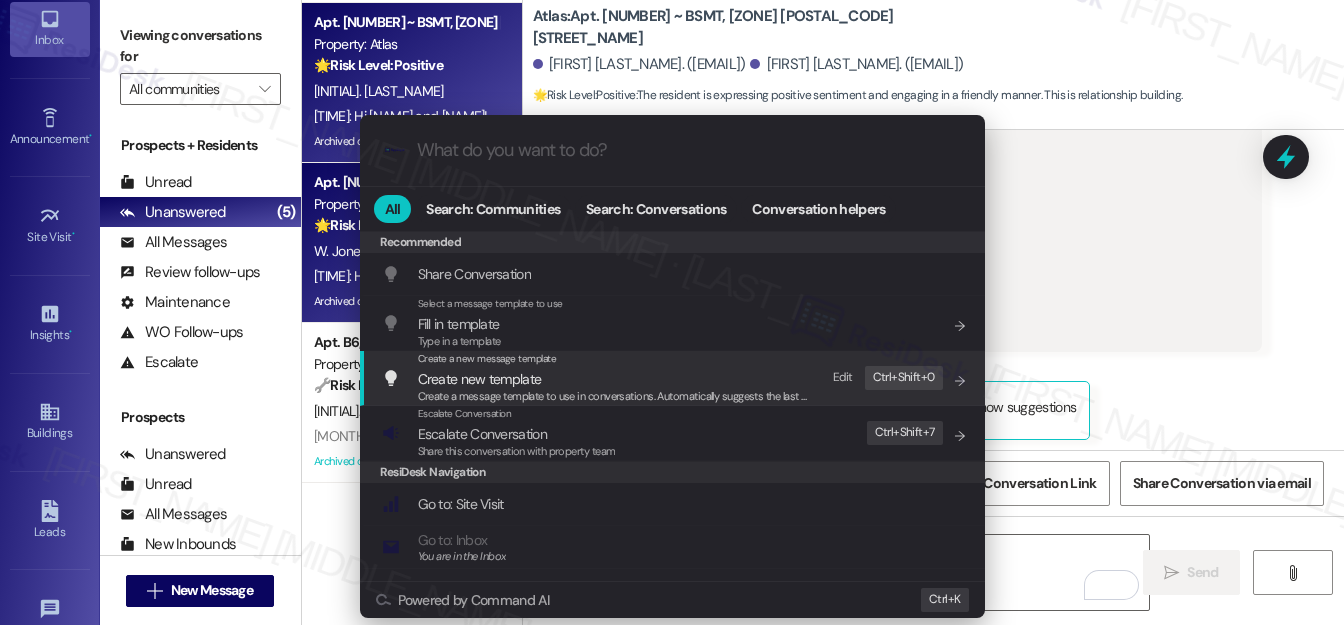 scroll, scrollTop: 40, scrollLeft: 0, axis: vertical 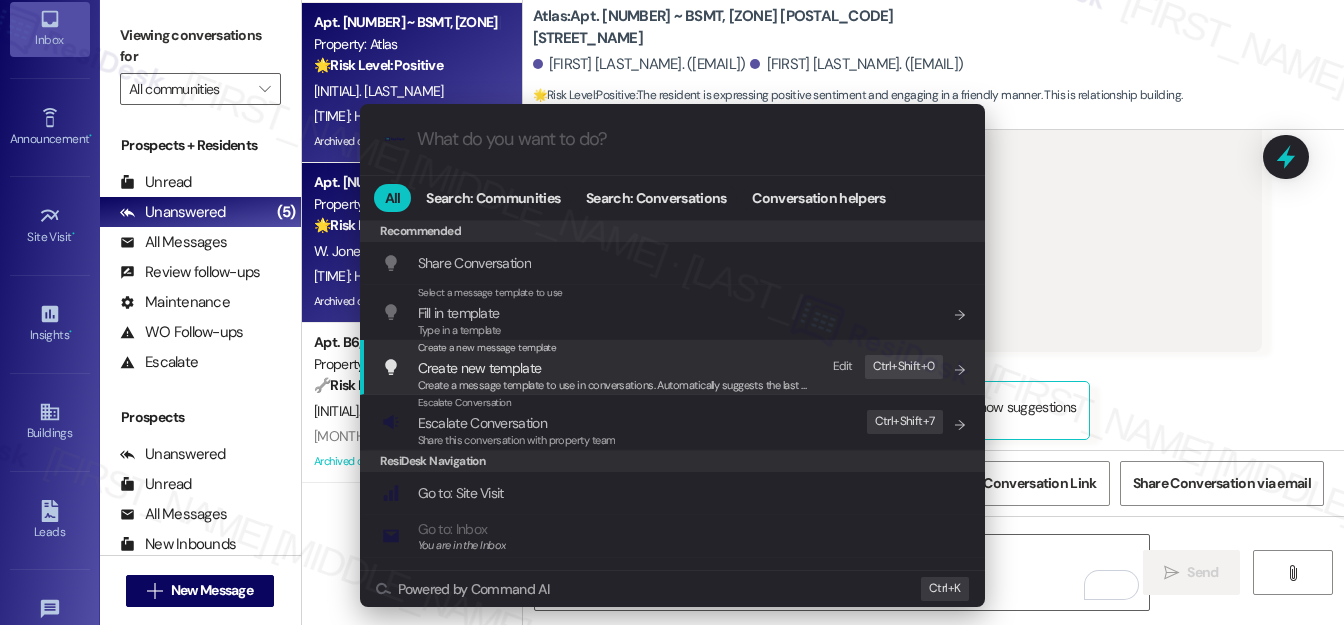 click on ".cls-1{fill:#0a055f;}.cls-2{fill:#0cc4c4;} resideskLogoBlueOrange All Search: Communities Search: Conversations Conversation helpers Recommended Recommended Share Conversation Add shortcut Select a message template to use Fill in template Type in a template Add shortcut Create a new message template Create new template Create a message template to use in conversations. Automatically suggests the last message you sent. Edit Ctrl+ Shift+ 0 Escalate Conversation Escalate Conversation Share this conversation with property team Edit Ctrl+ Shift+ 7 ResiDesk Navigation Go to: Site Visit Add shortcut Go to: Inbox You are in the Inbox Add shortcut Go to: Settings Add shortcut Go to: Message Templates Add shortcut Go to: Buildings Add shortcut Help Getting Started: What you can do with ResiDesk Add shortcut Settings Powered by Command AI Ctrl+ K" at bounding box center (672, 312) 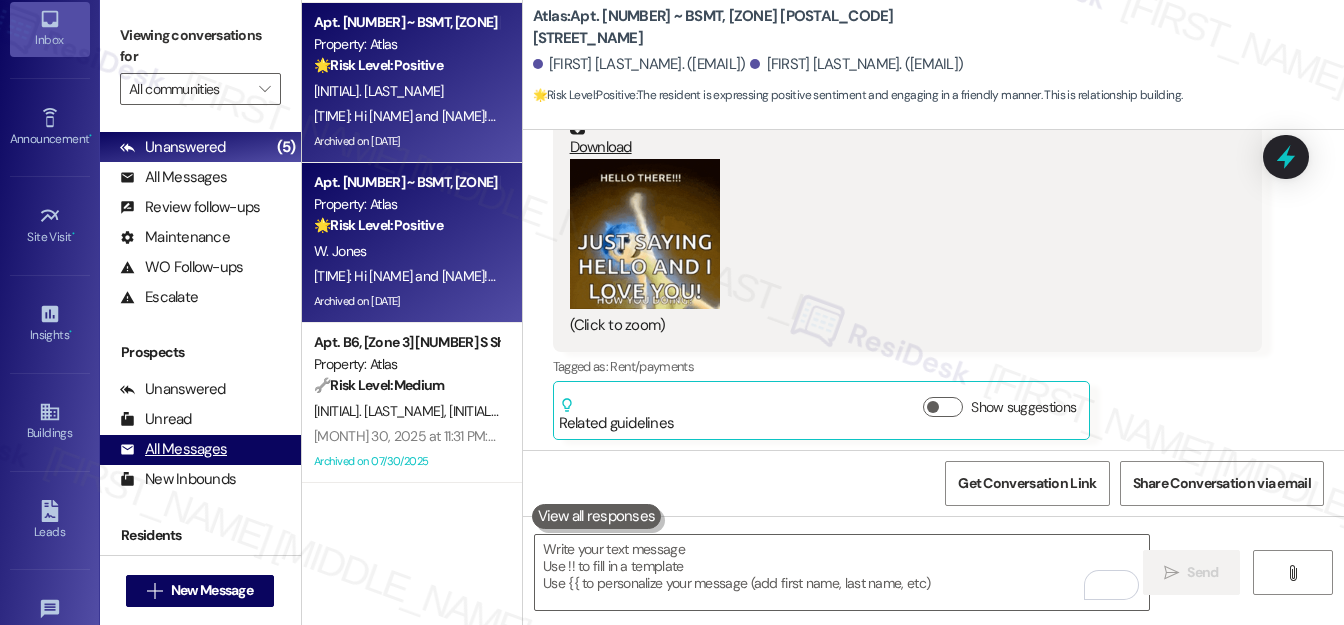 scroll, scrollTop: 269, scrollLeft: 0, axis: vertical 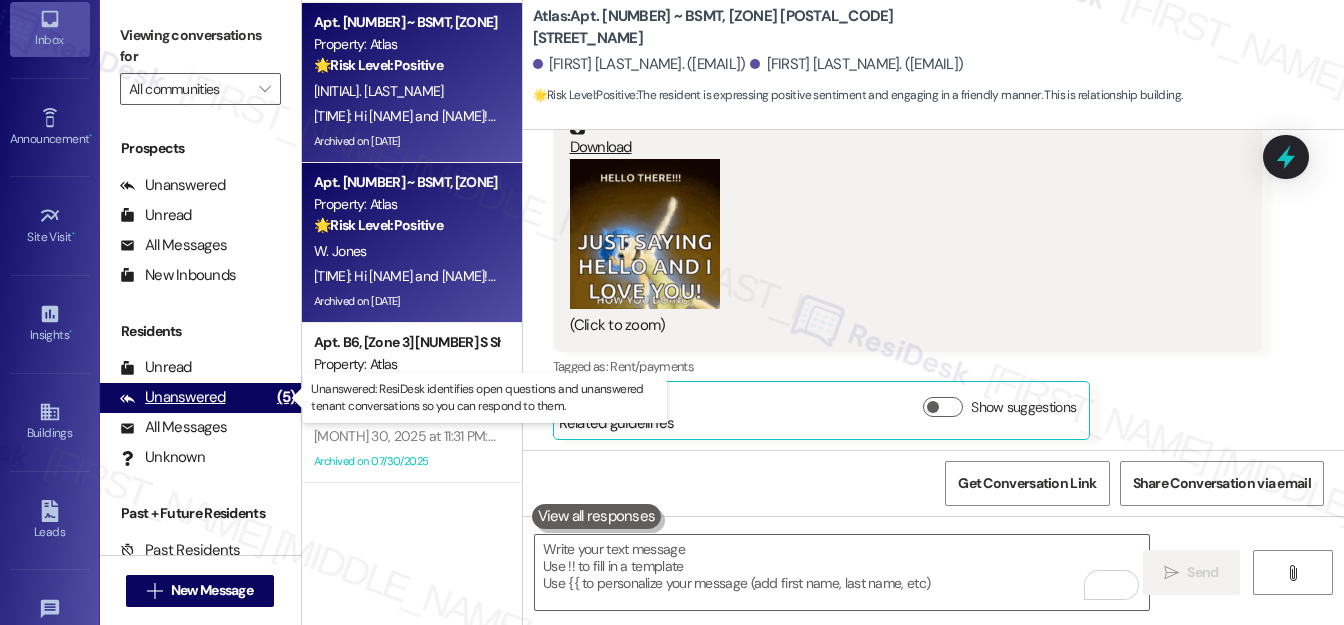 click on "Unanswered" at bounding box center (173, 397) 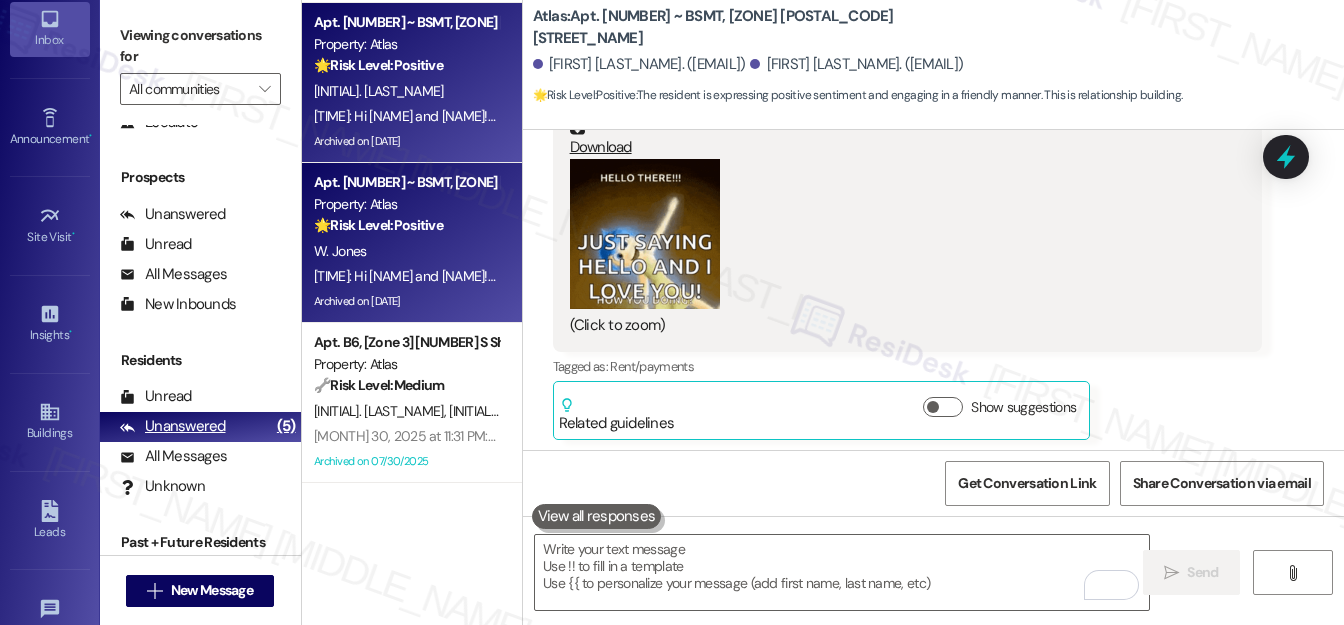 scroll, scrollTop: 269, scrollLeft: 0, axis: vertical 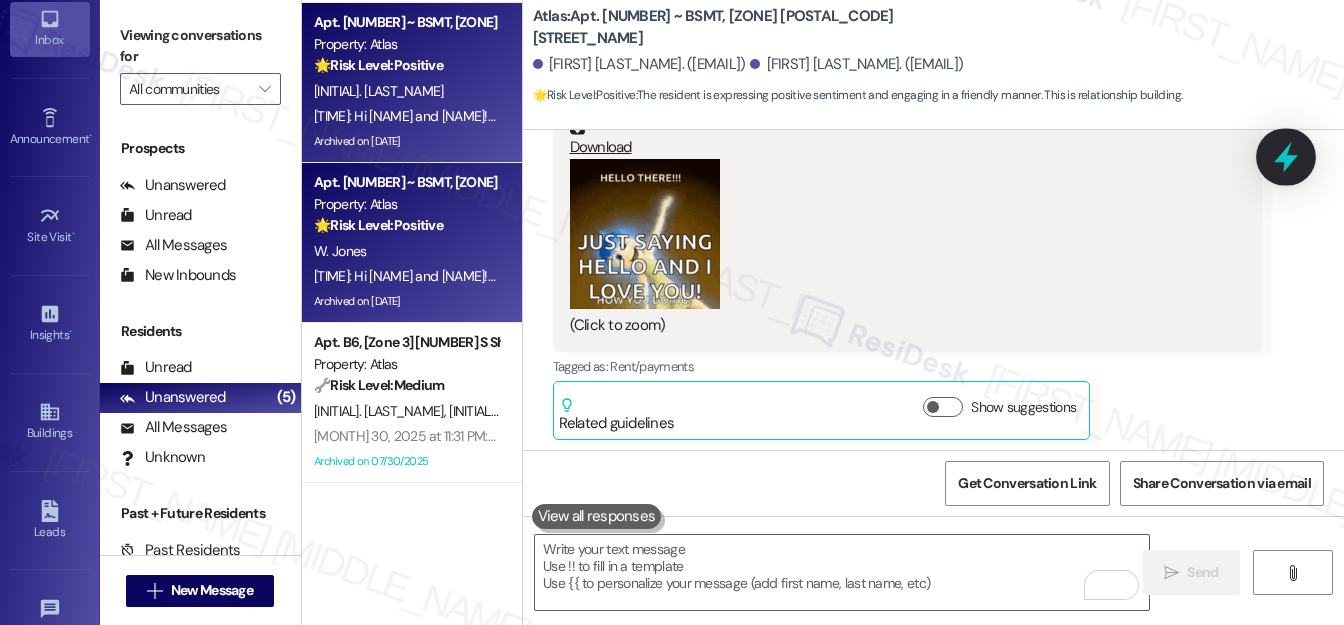 click 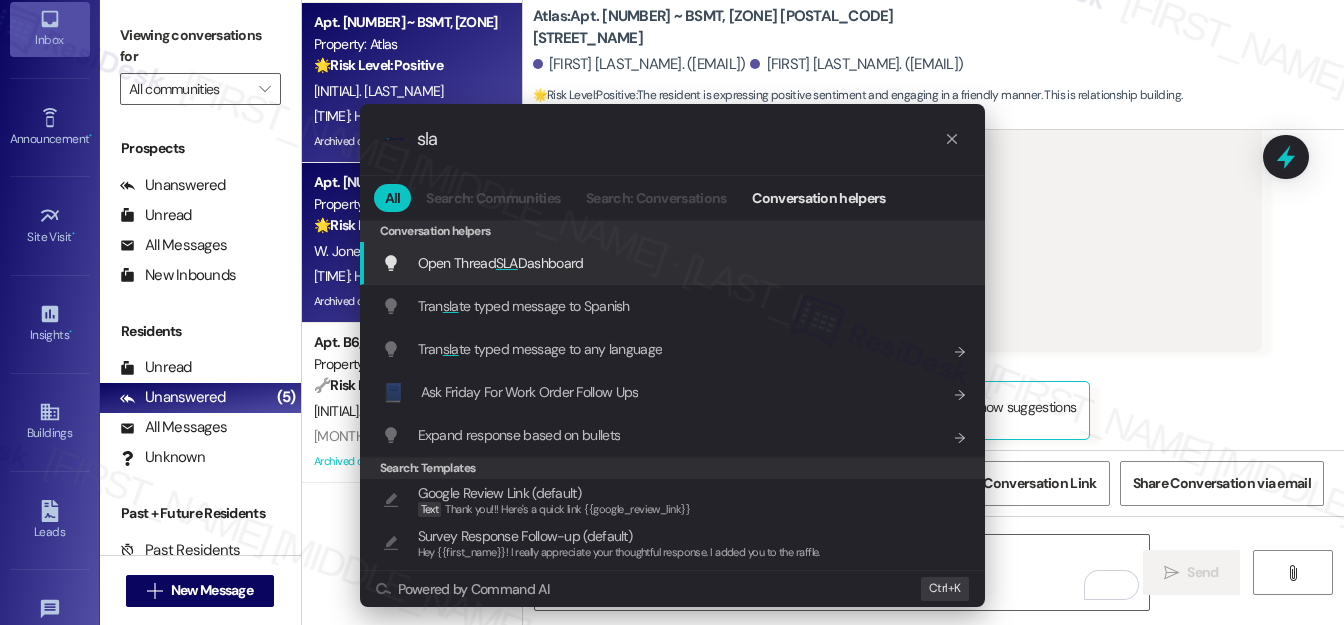 type on "sla" 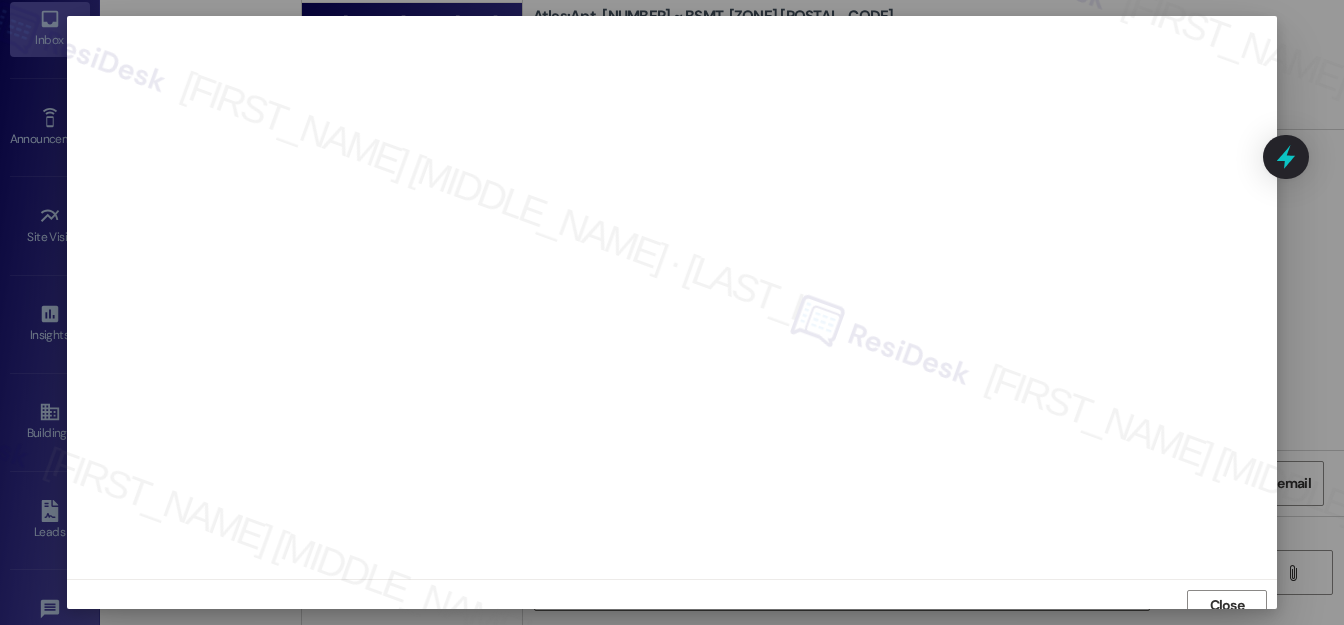 scroll, scrollTop: 12, scrollLeft: 0, axis: vertical 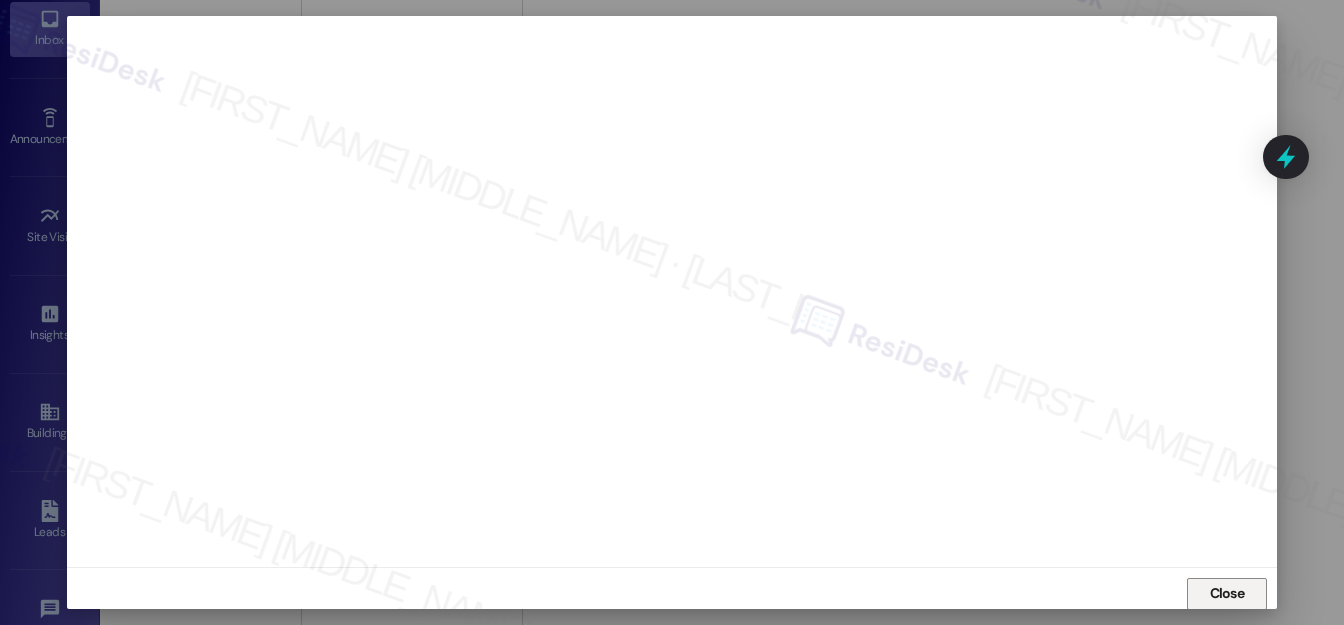 click on "Close" at bounding box center (1227, 593) 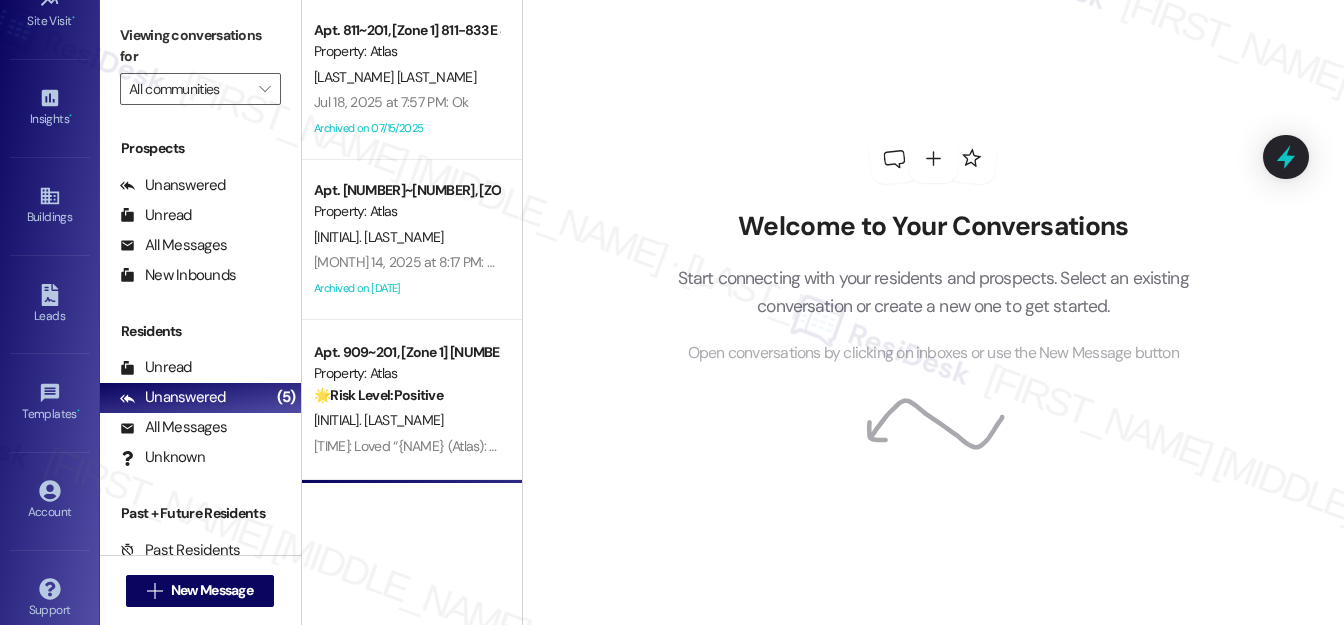 scroll, scrollTop: 321, scrollLeft: 0, axis: vertical 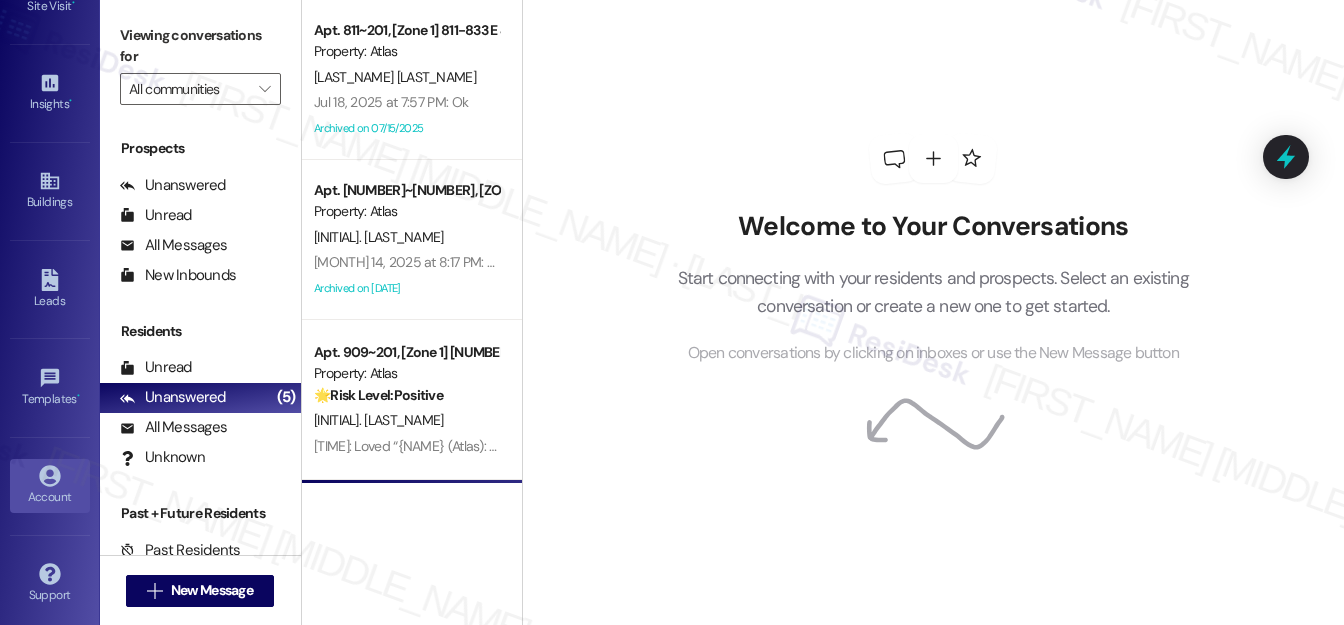 click on "Account" at bounding box center (50, 497) 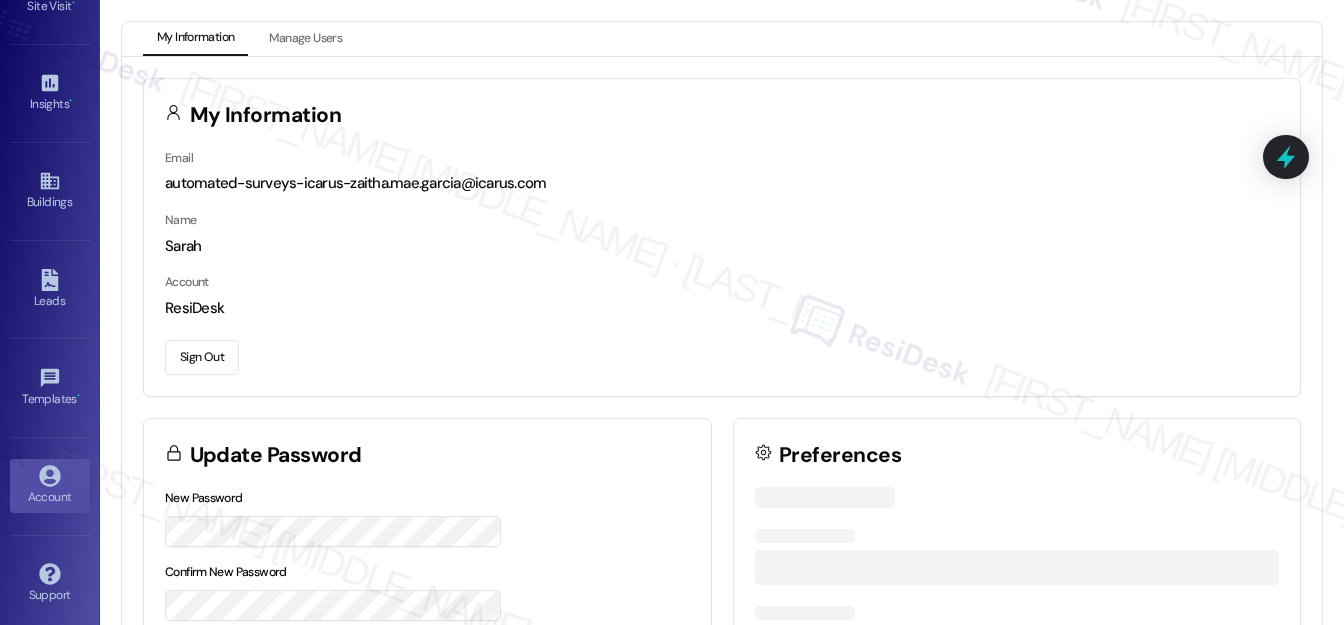 click on "Sign Out" at bounding box center [202, 357] 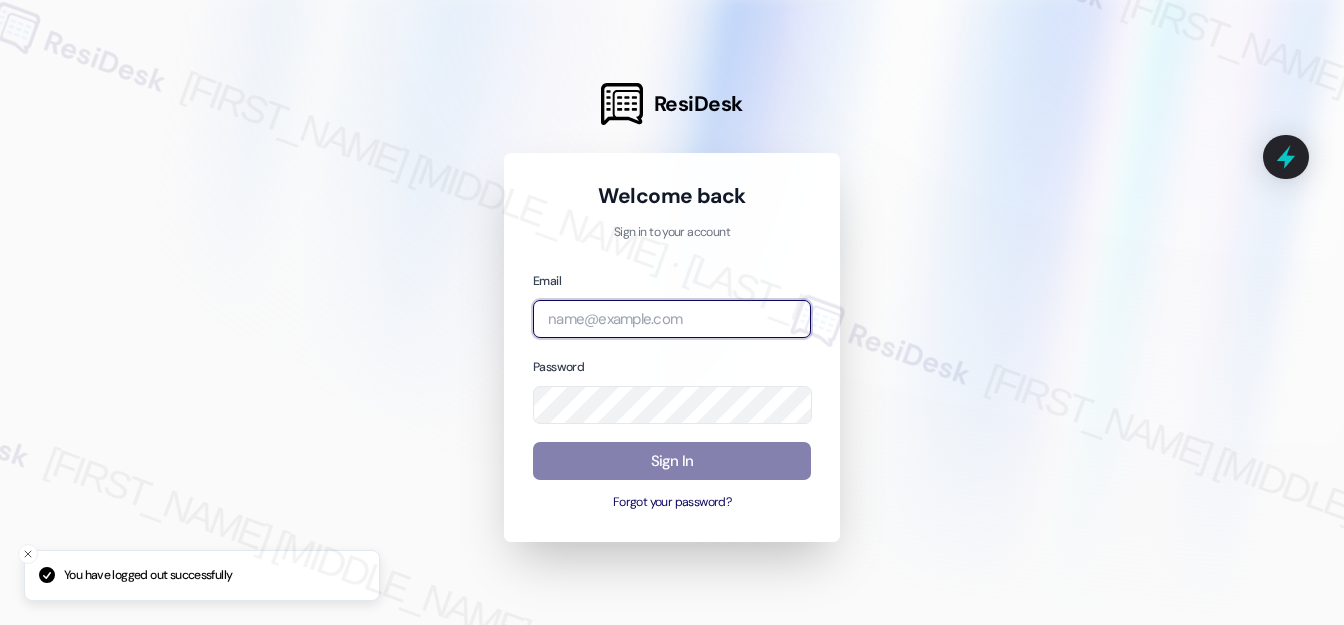 click at bounding box center (672, 319) 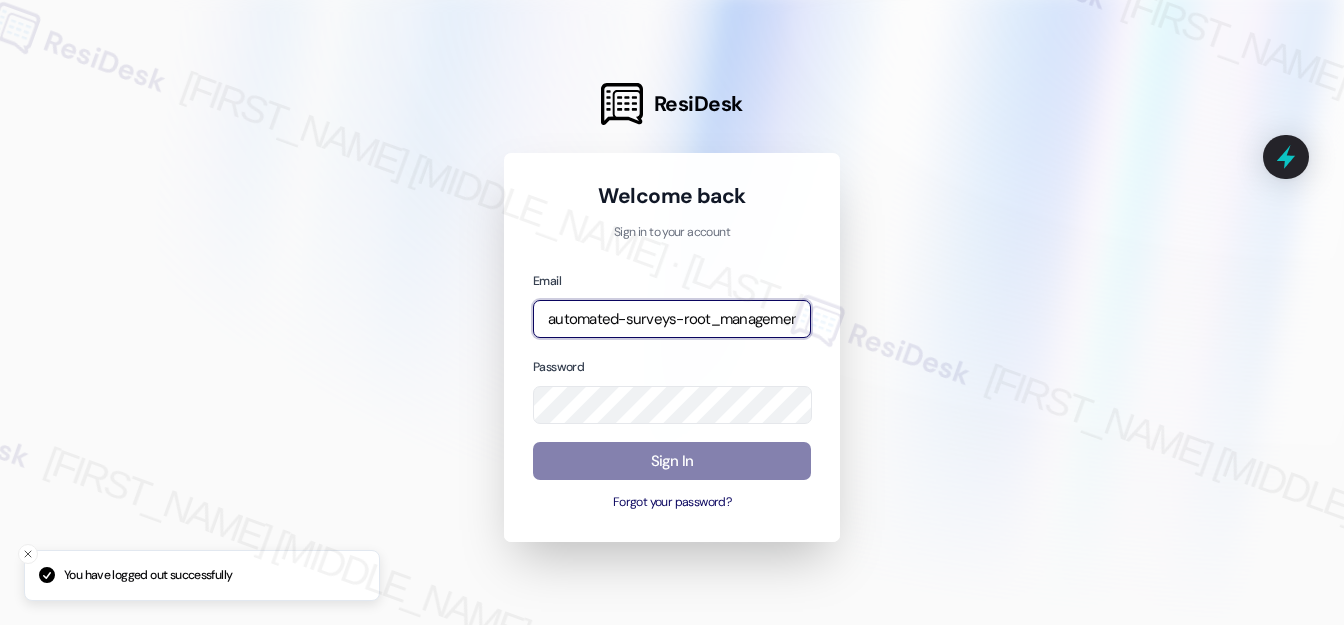 type on "automated-surveys-root_management@[DOMAIN]" 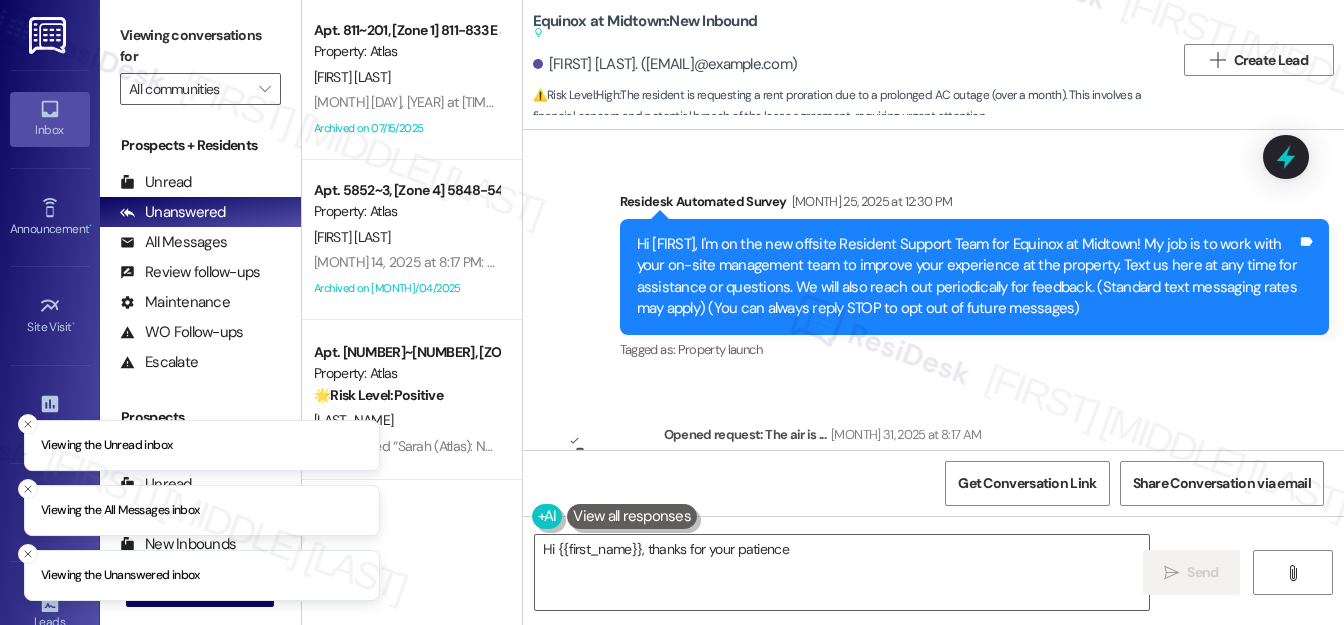 scroll, scrollTop: 0, scrollLeft: 0, axis: both 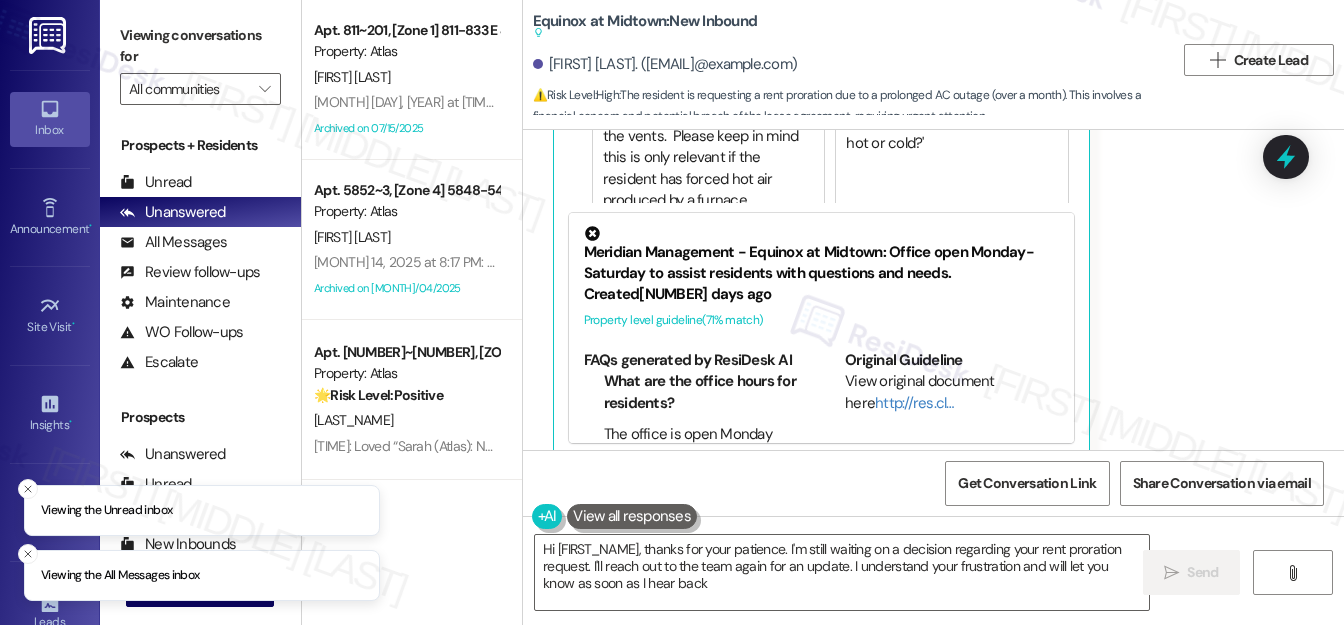 type on "Hi {{first_name}}, thanks for your patience. I'm still waiting on a decision regarding your rent proration request. I'll reach out to the team again for an update. I understand your frustration and will let you know as soon as I hear back!" 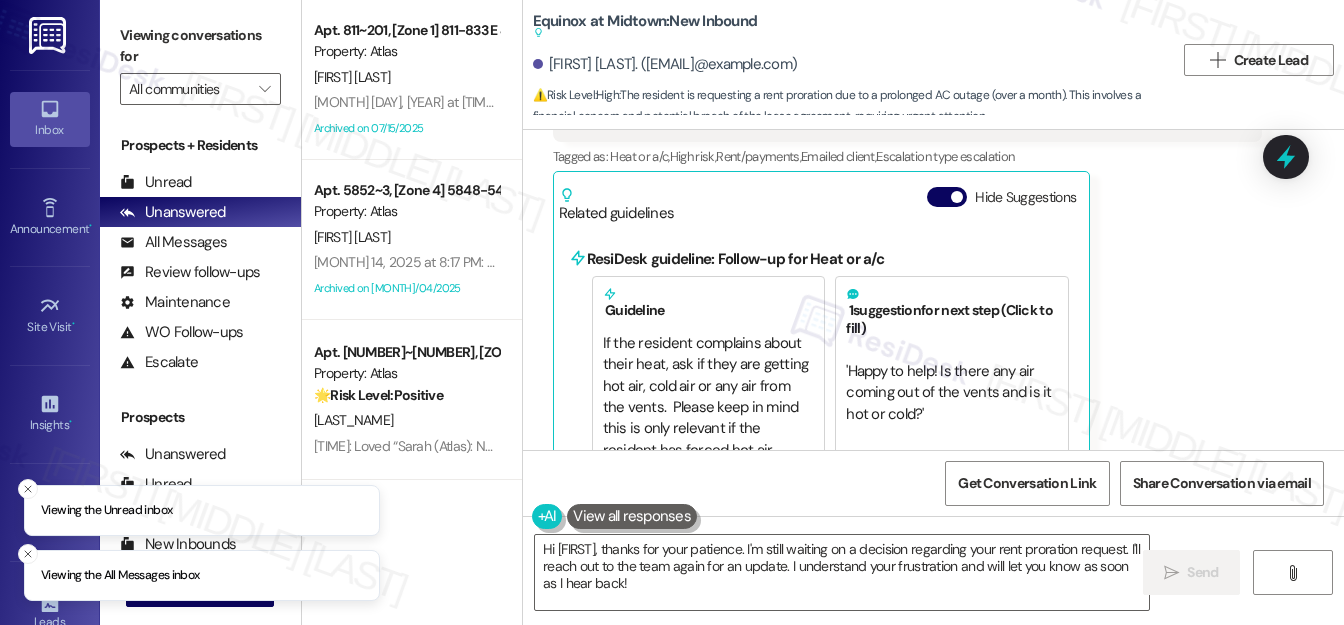 scroll, scrollTop: 13803, scrollLeft: 0, axis: vertical 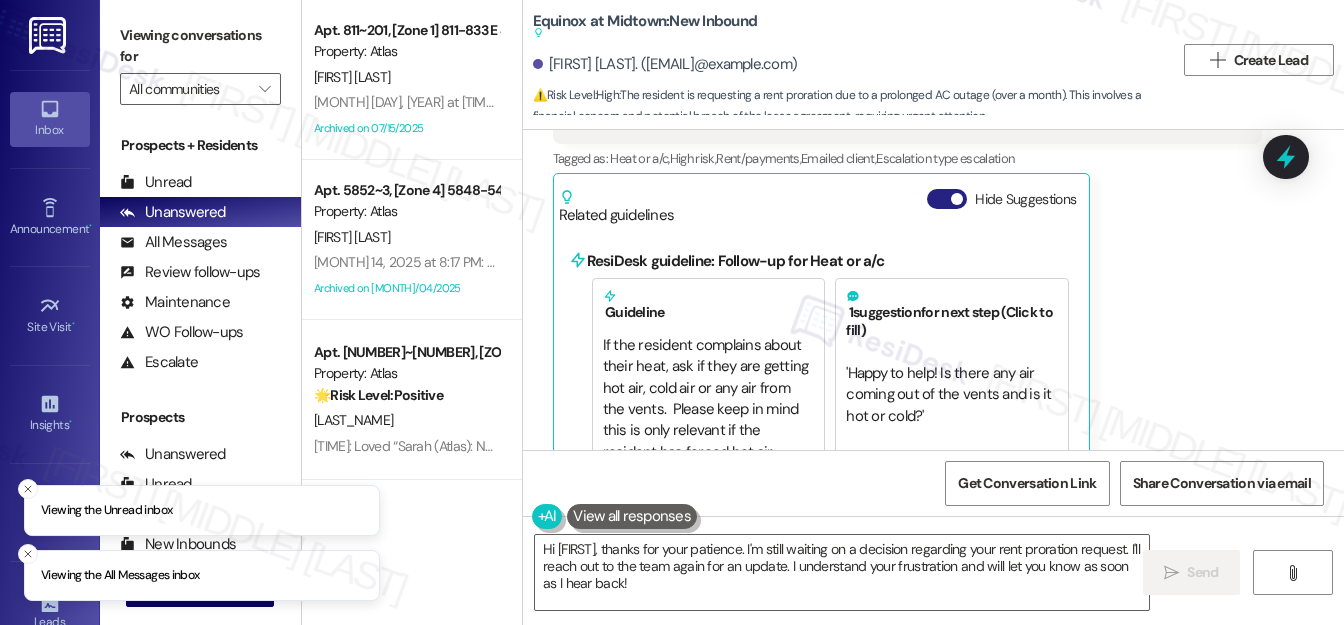 click on "Hide Suggestions" at bounding box center (947, 199) 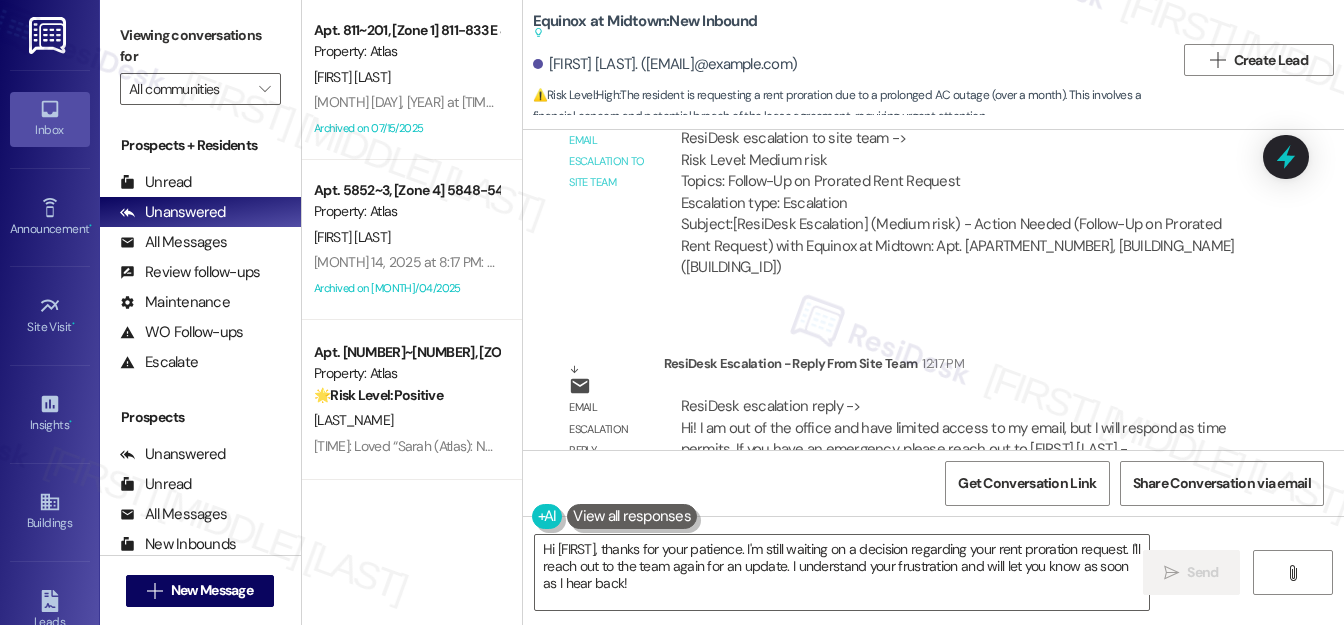 scroll, scrollTop: 14216, scrollLeft: 0, axis: vertical 